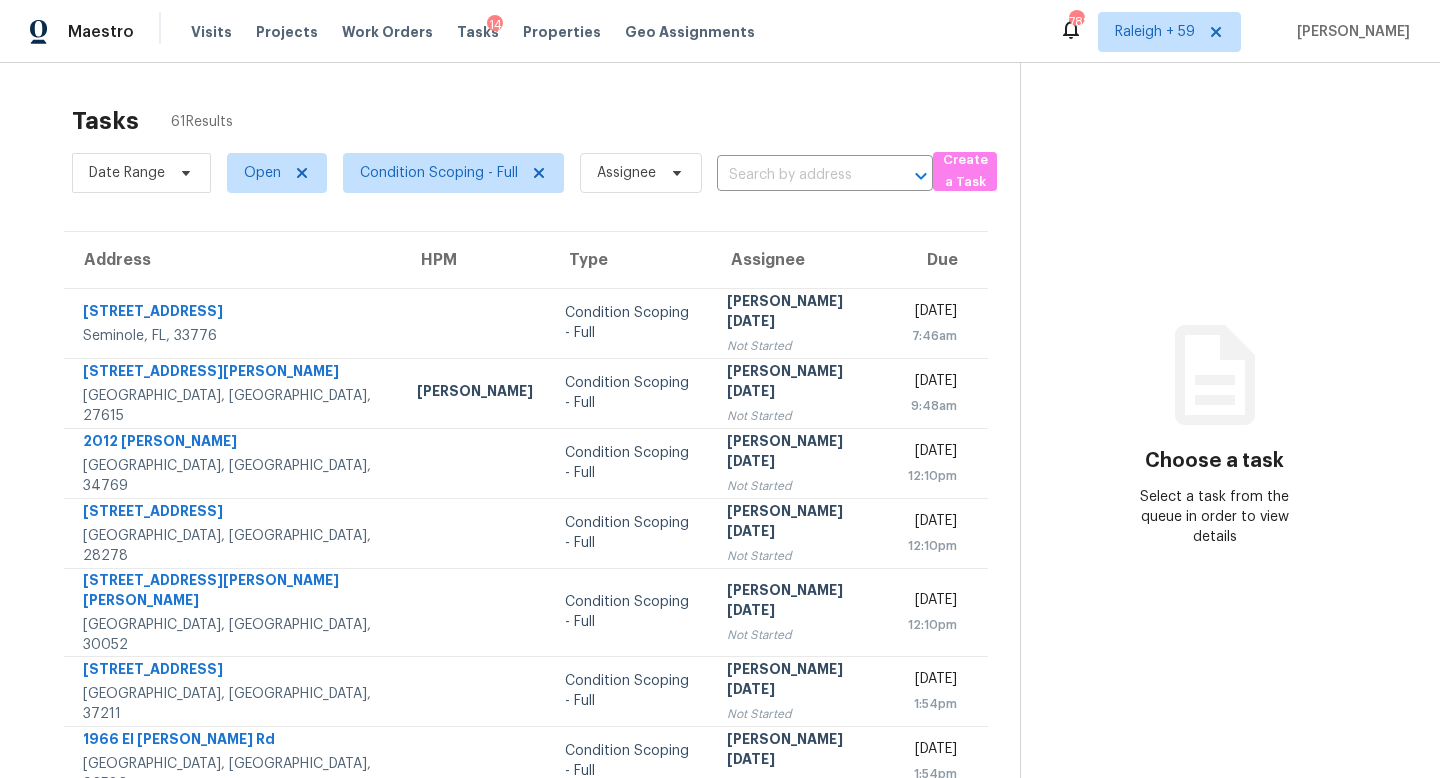 scroll, scrollTop: 0, scrollLeft: 0, axis: both 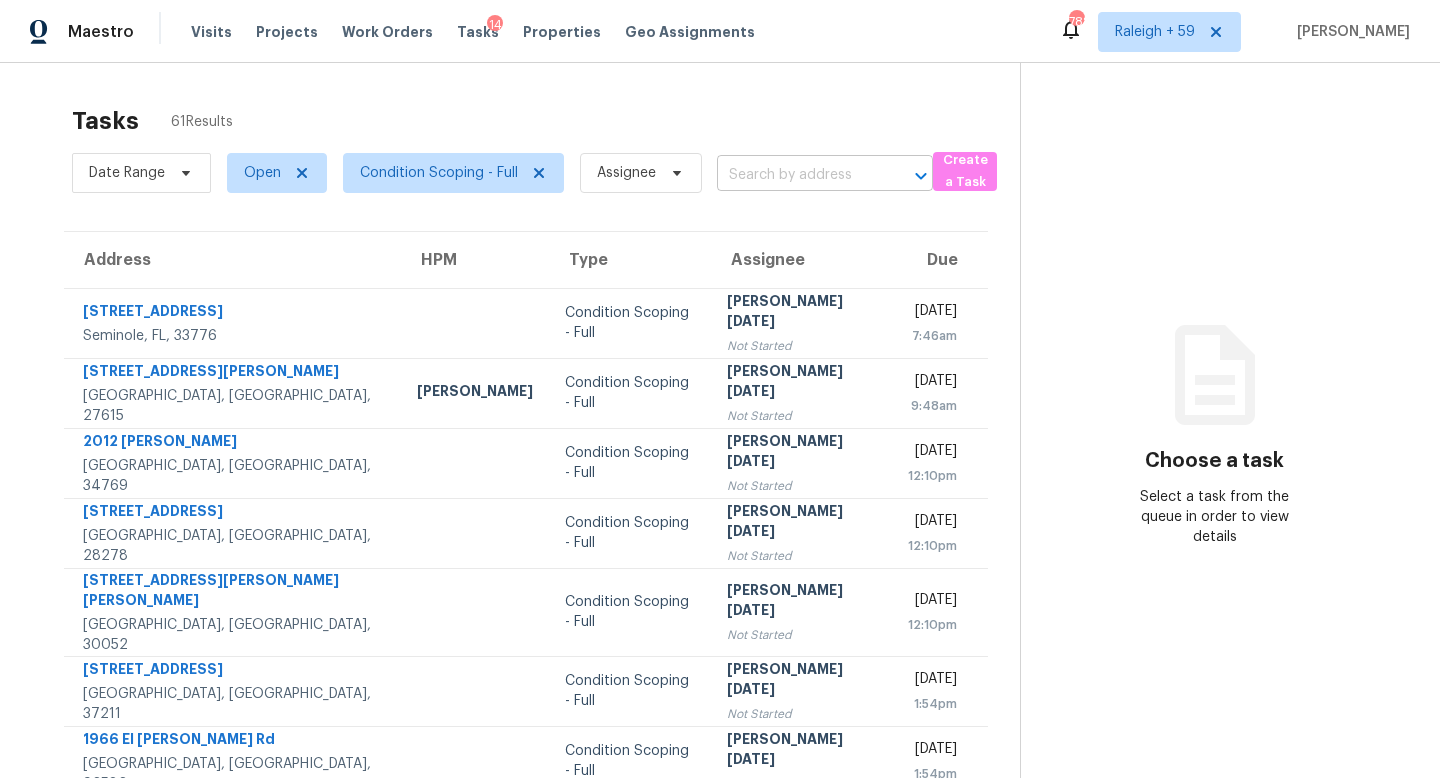 click at bounding box center (797, 175) 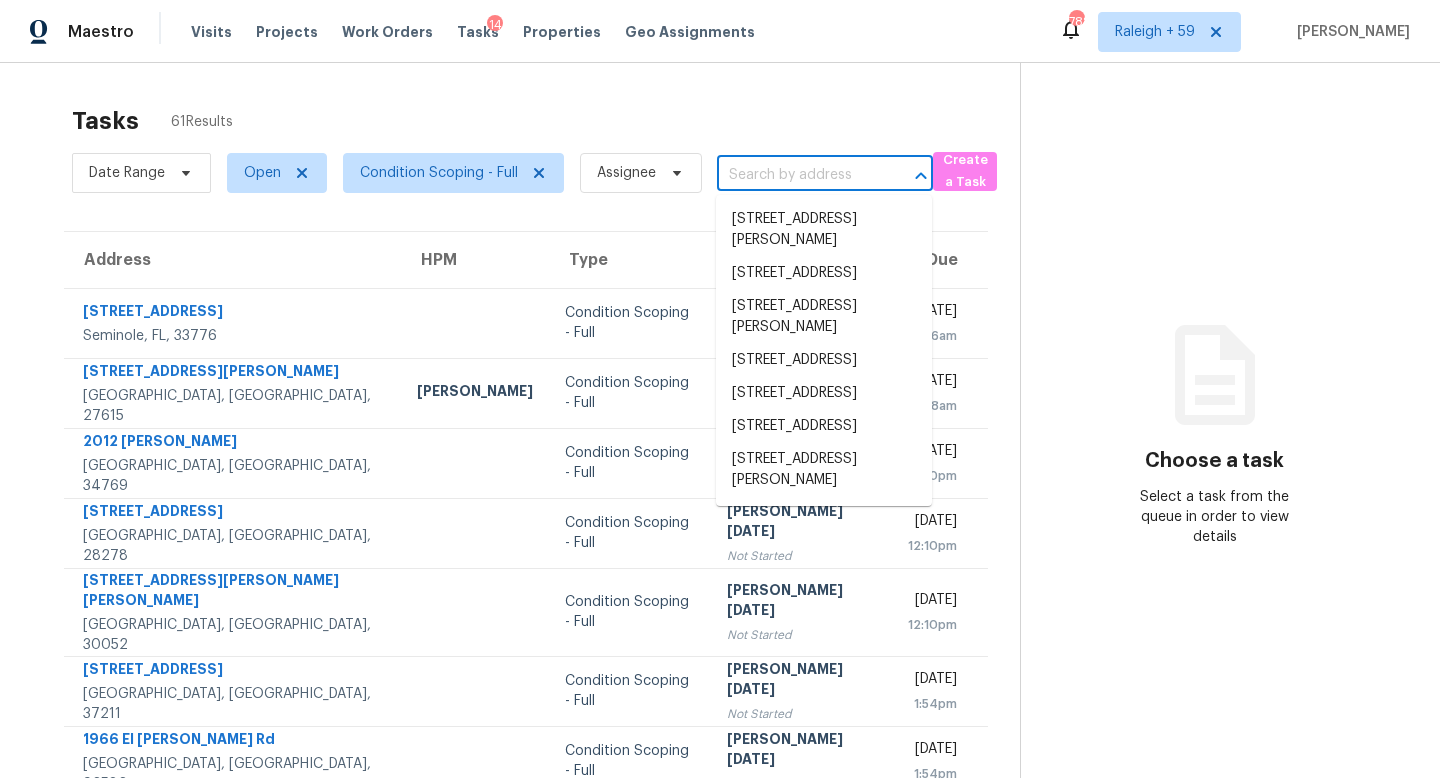paste on "[STREET_ADDRESS][PERSON_NAME]" 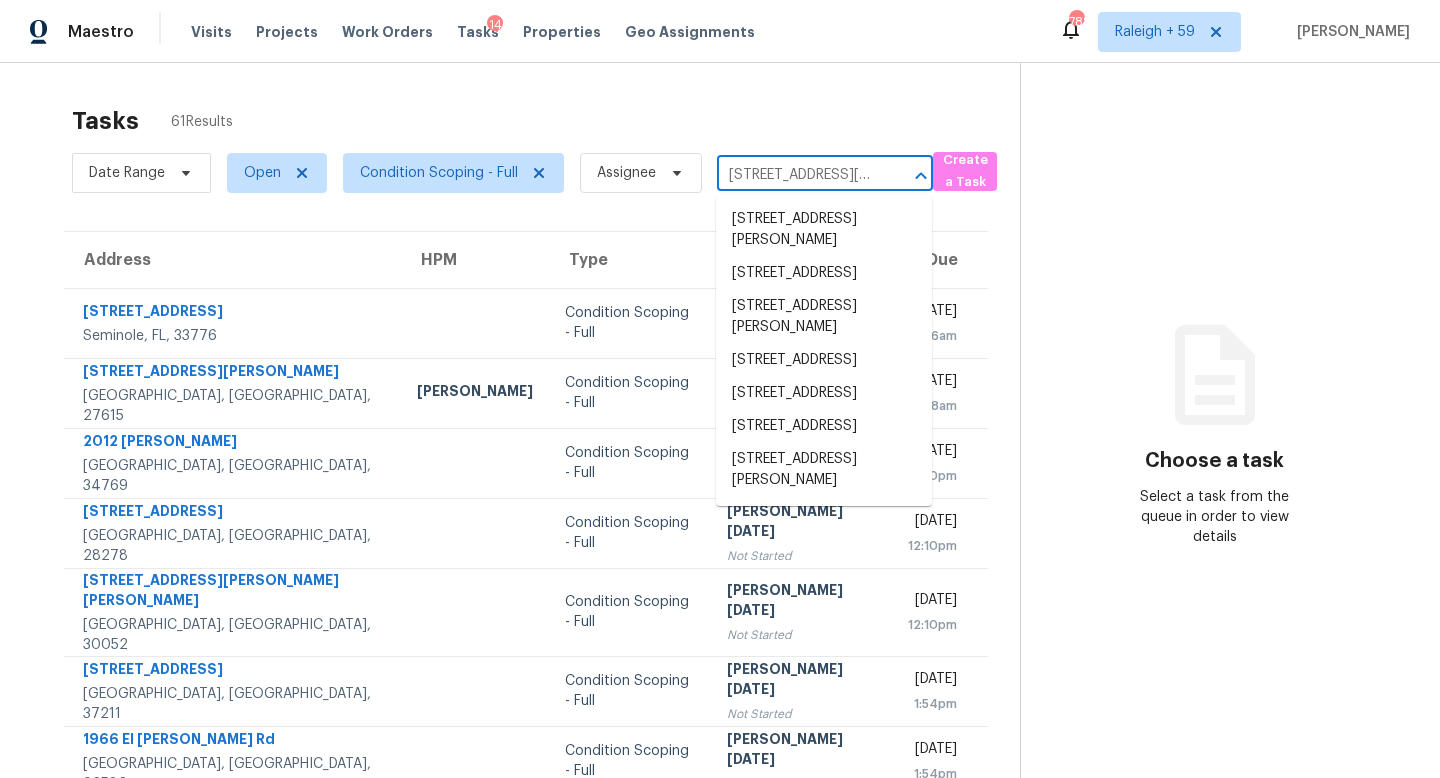 scroll, scrollTop: 0, scrollLeft: 104, axis: horizontal 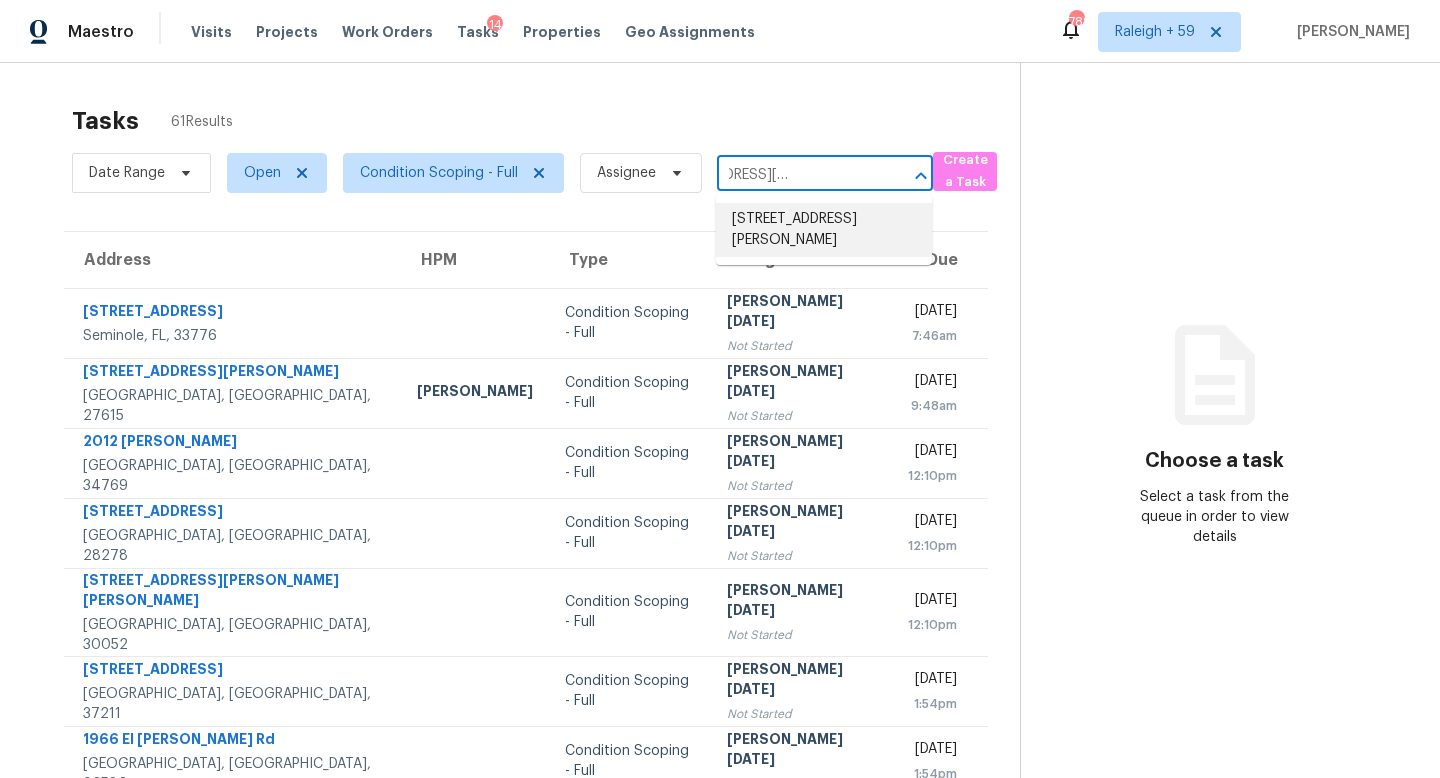 click on "[STREET_ADDRESS][PERSON_NAME]" at bounding box center [824, 230] 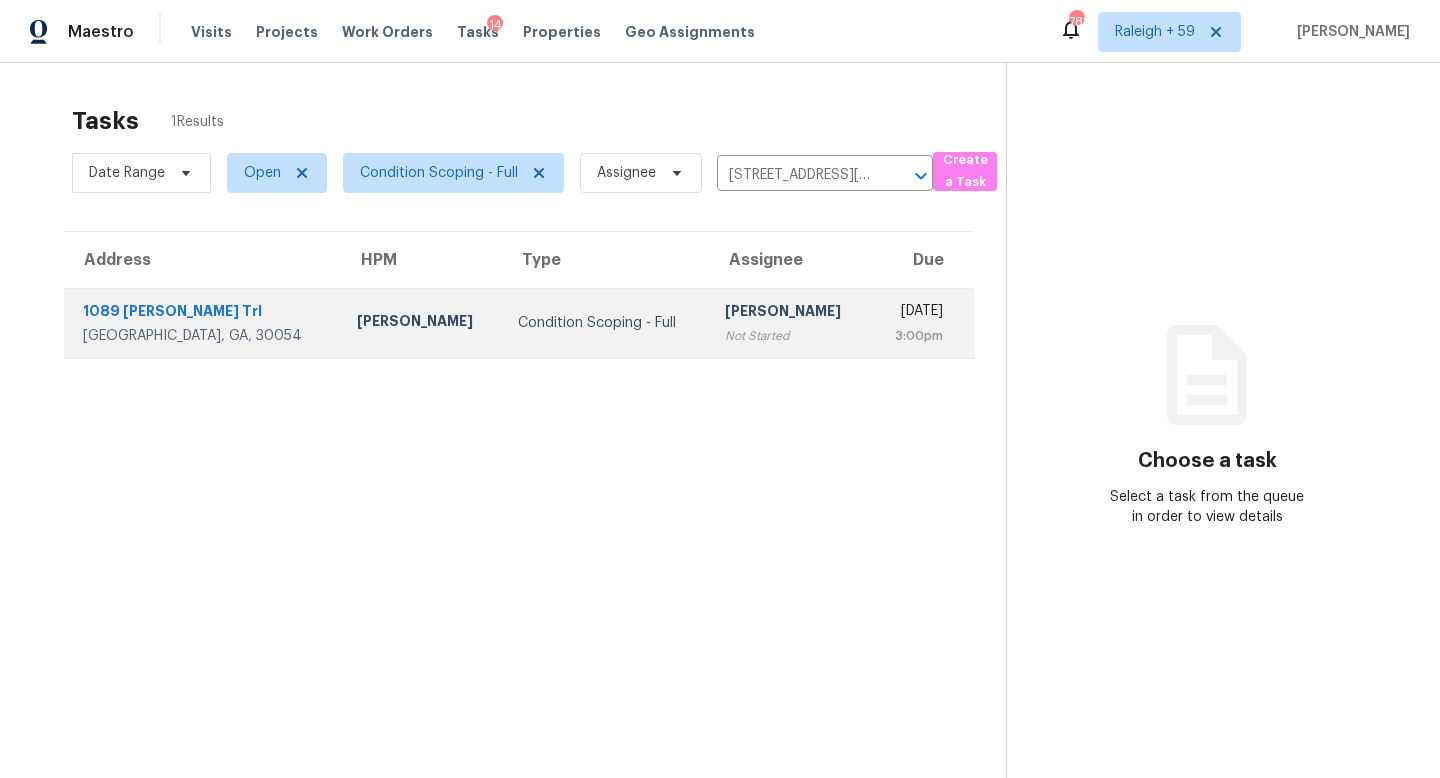 click on "Not Started" at bounding box center [789, 336] 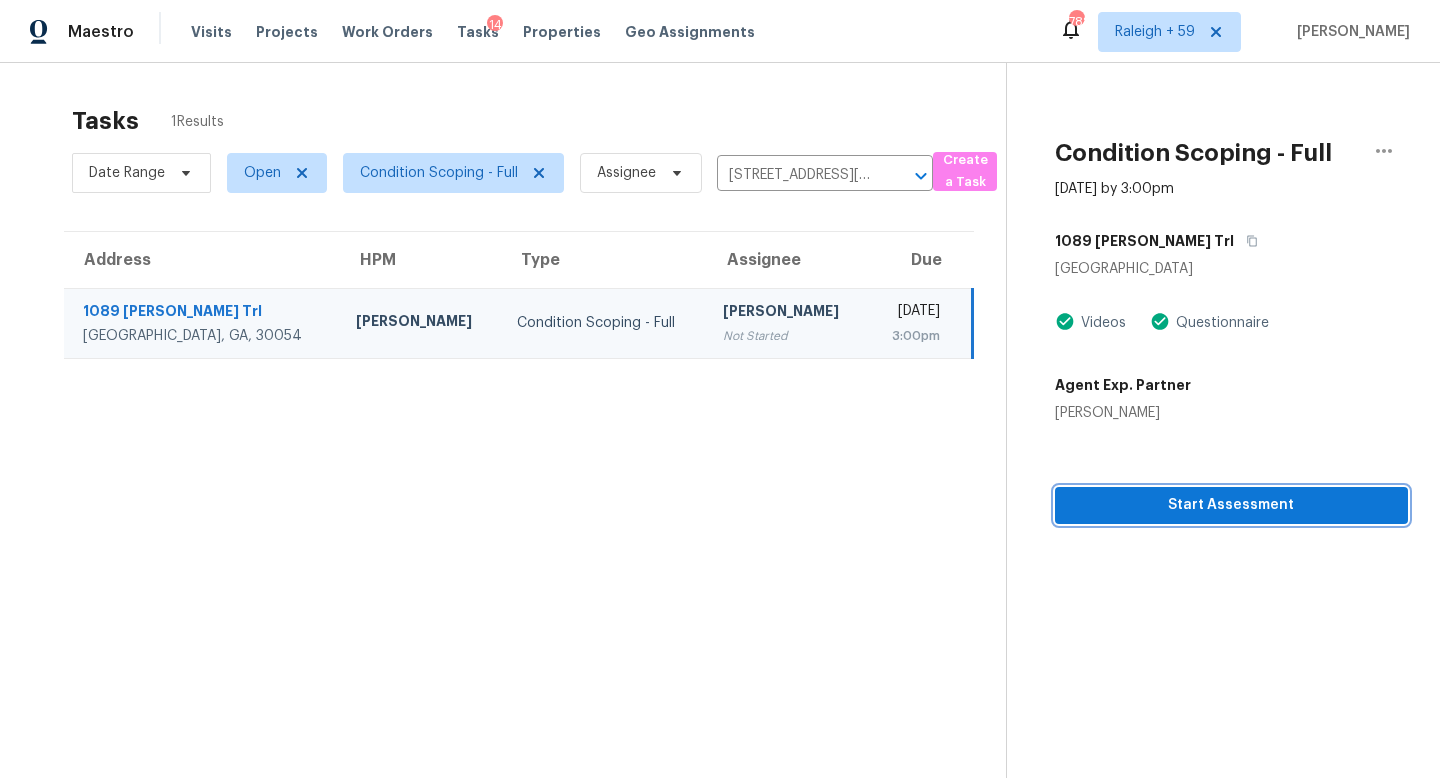 click on "Start Assessment" at bounding box center [1231, 505] 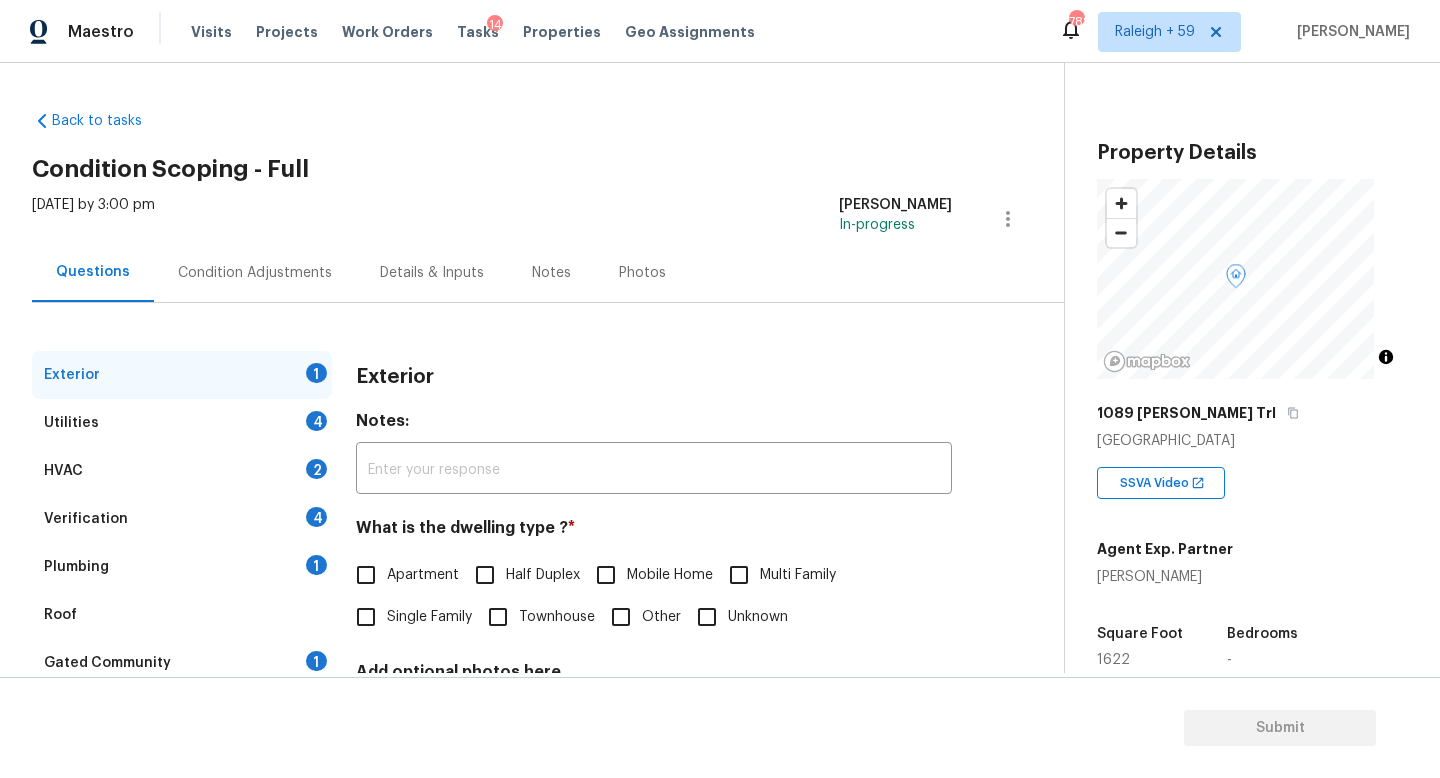click on "Single Family" at bounding box center (429, 617) 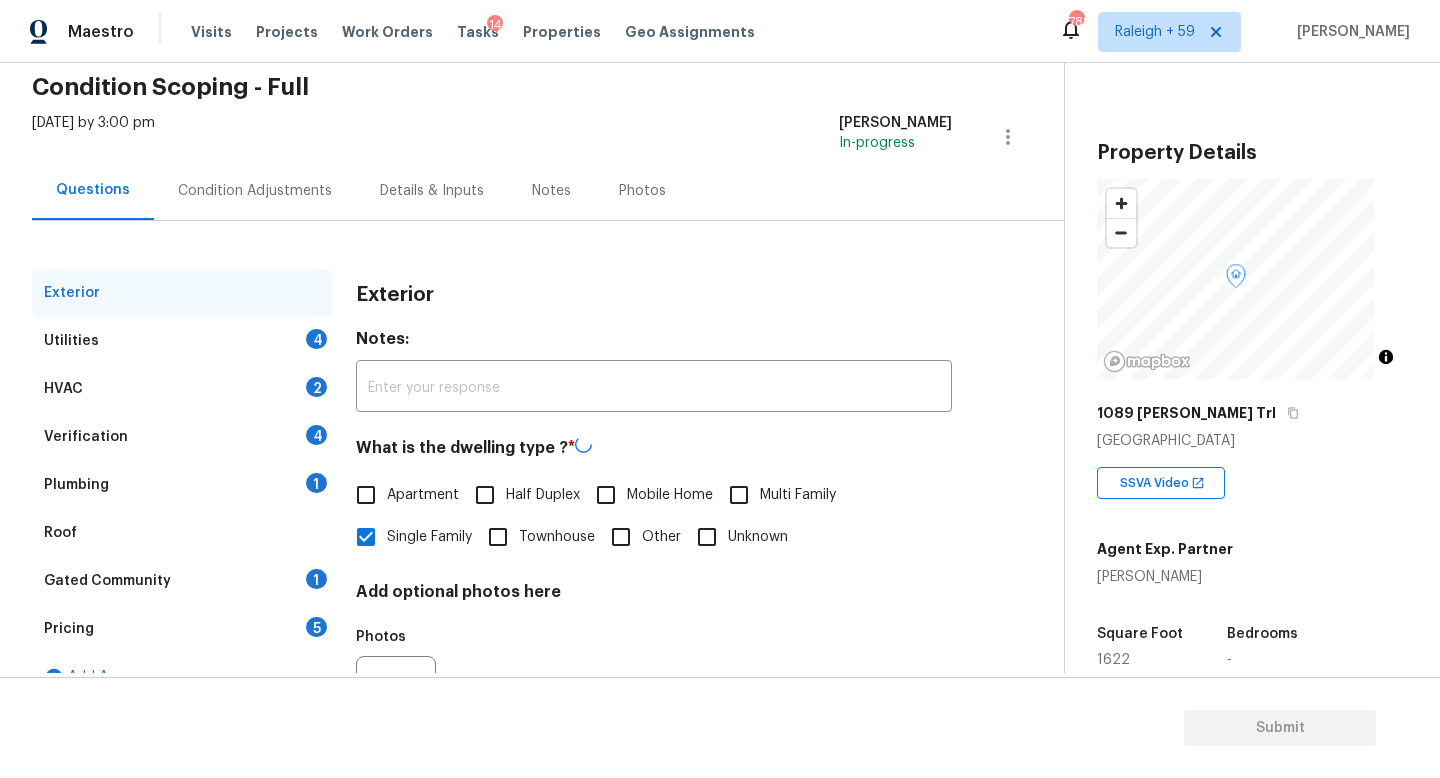scroll, scrollTop: 200, scrollLeft: 0, axis: vertical 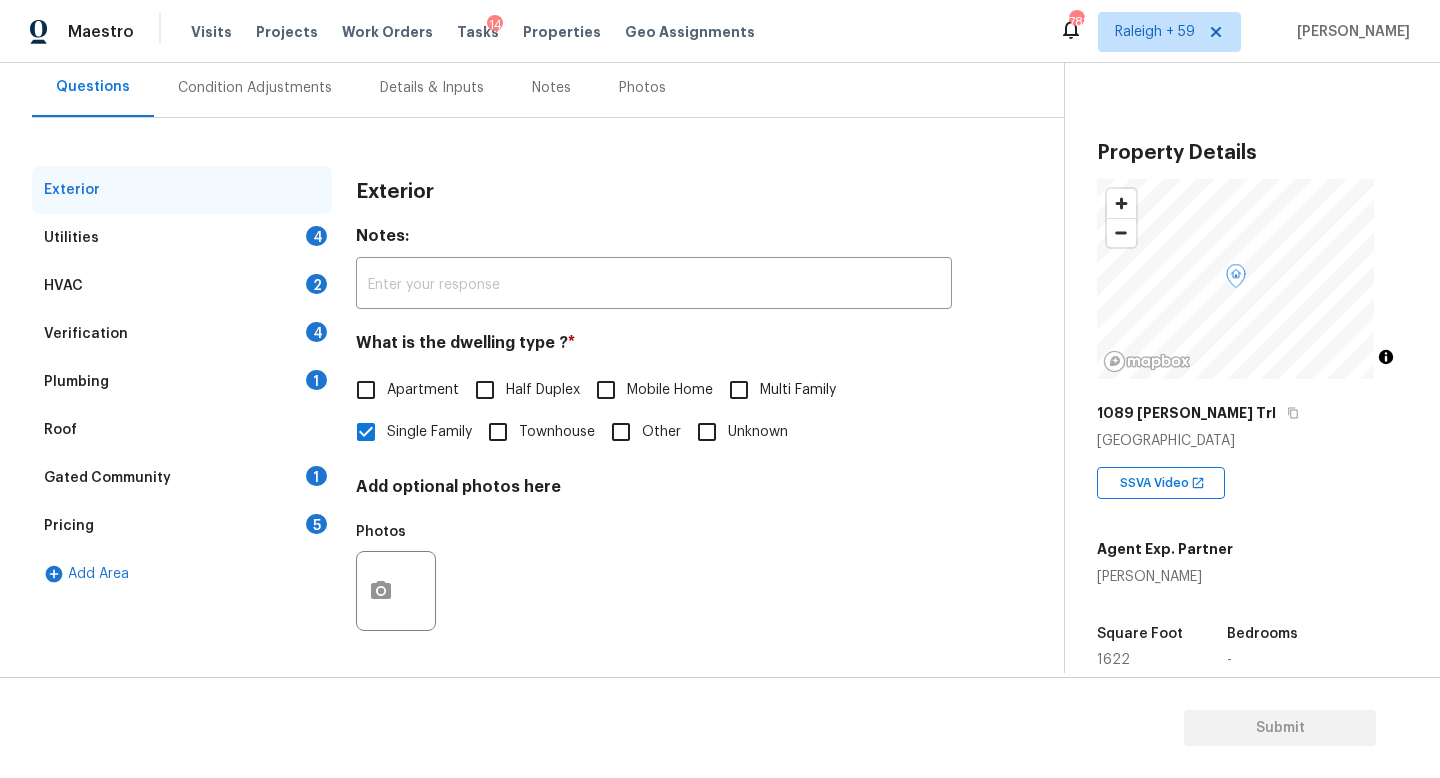 click on "Verification 4" at bounding box center (182, 334) 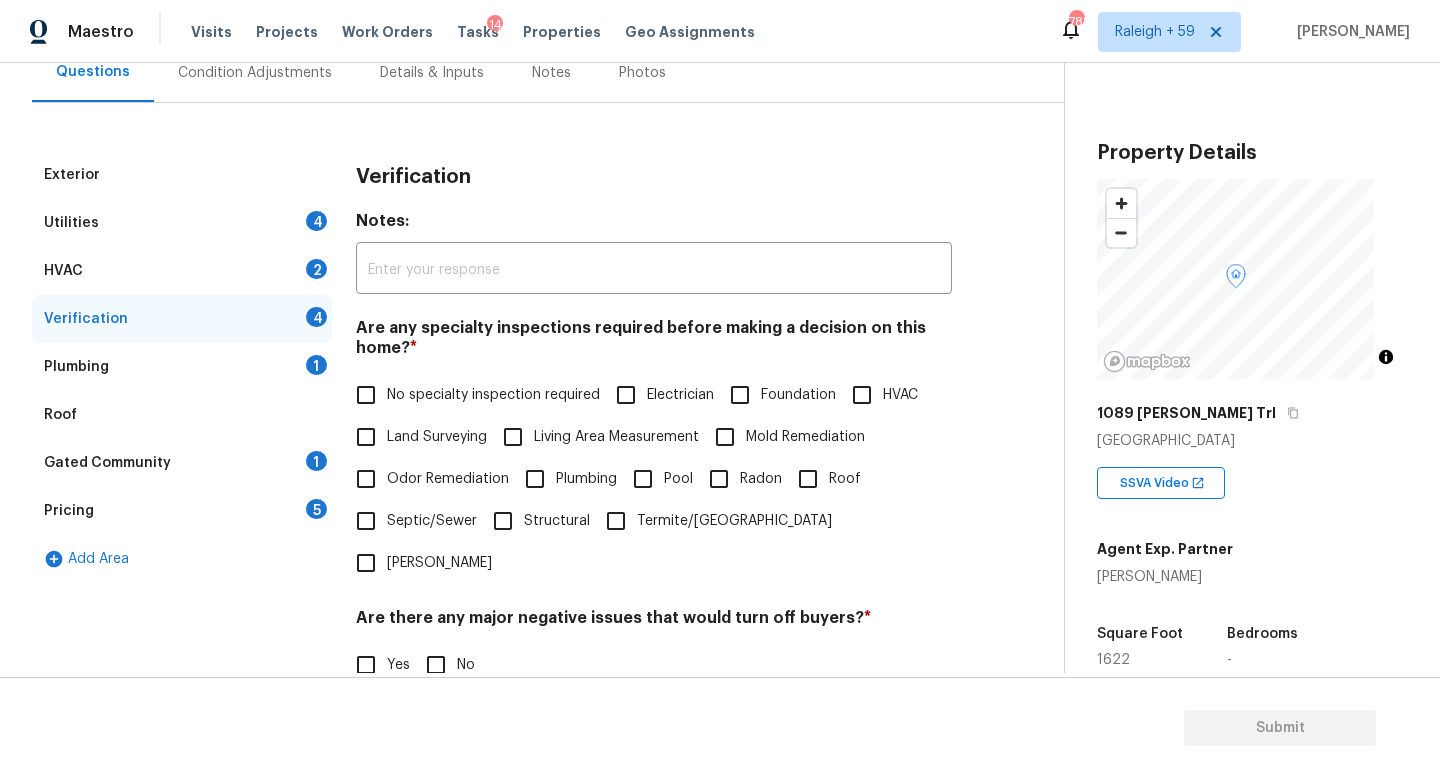 click on "No specialty inspection required" at bounding box center [472, 395] 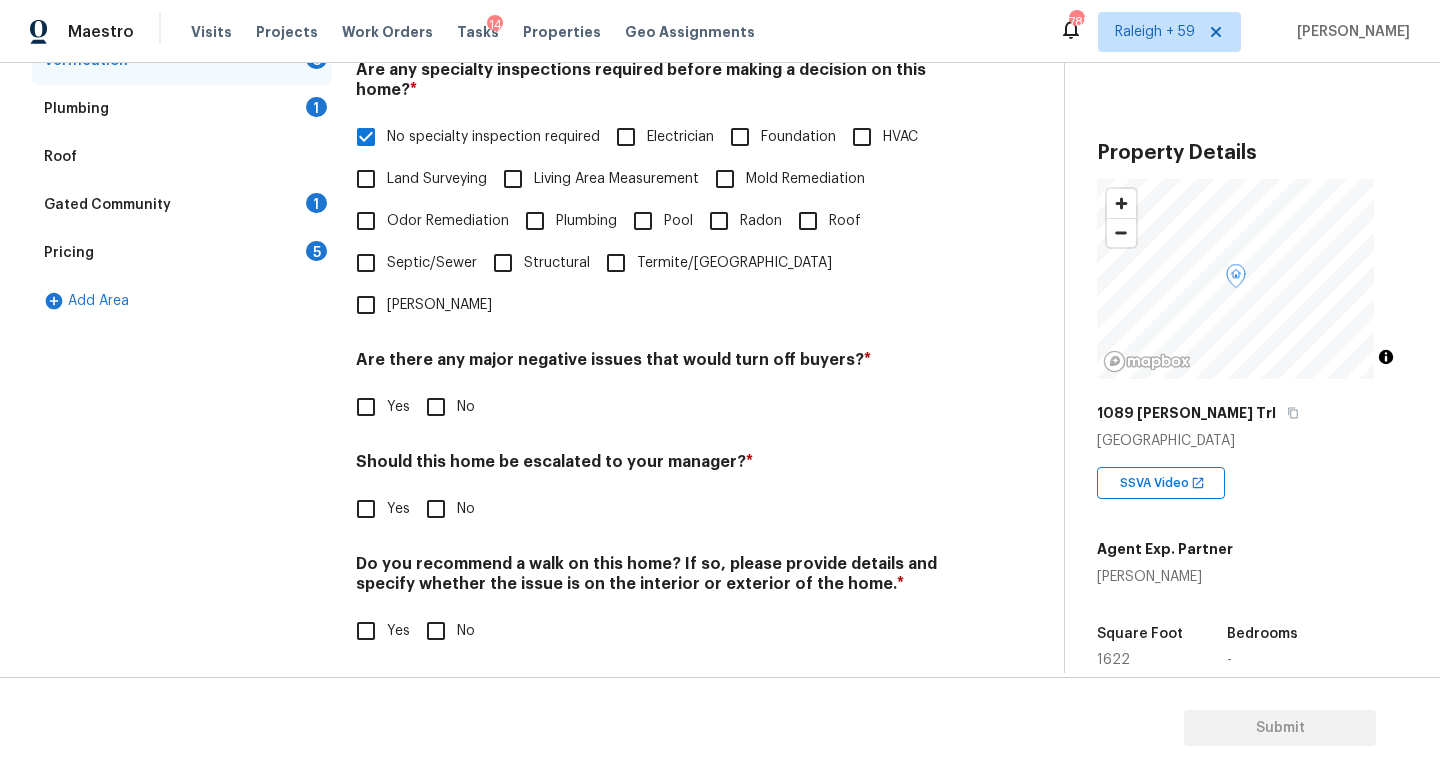 scroll, scrollTop: 482, scrollLeft: 0, axis: vertical 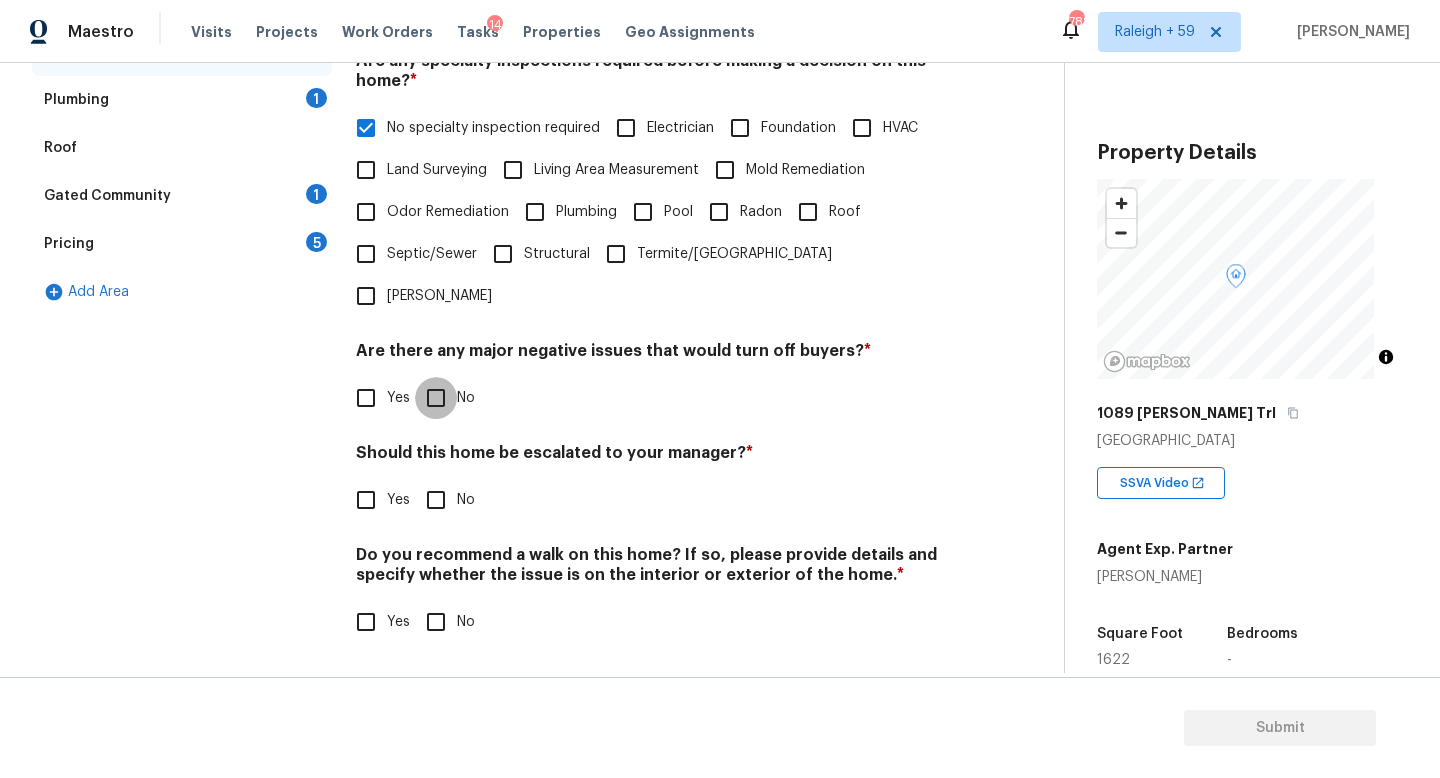 click on "No" at bounding box center (436, 398) 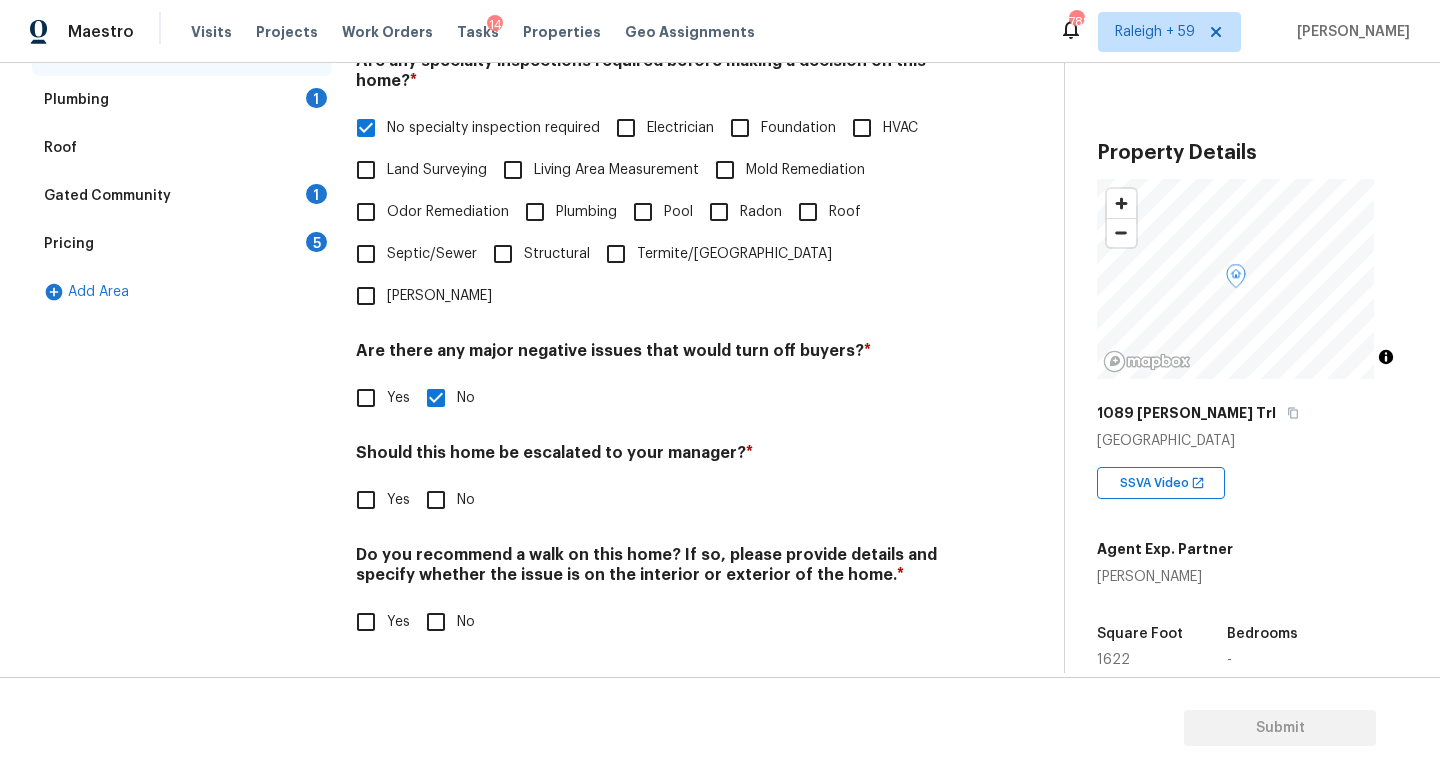 click on "Yes" at bounding box center [366, 500] 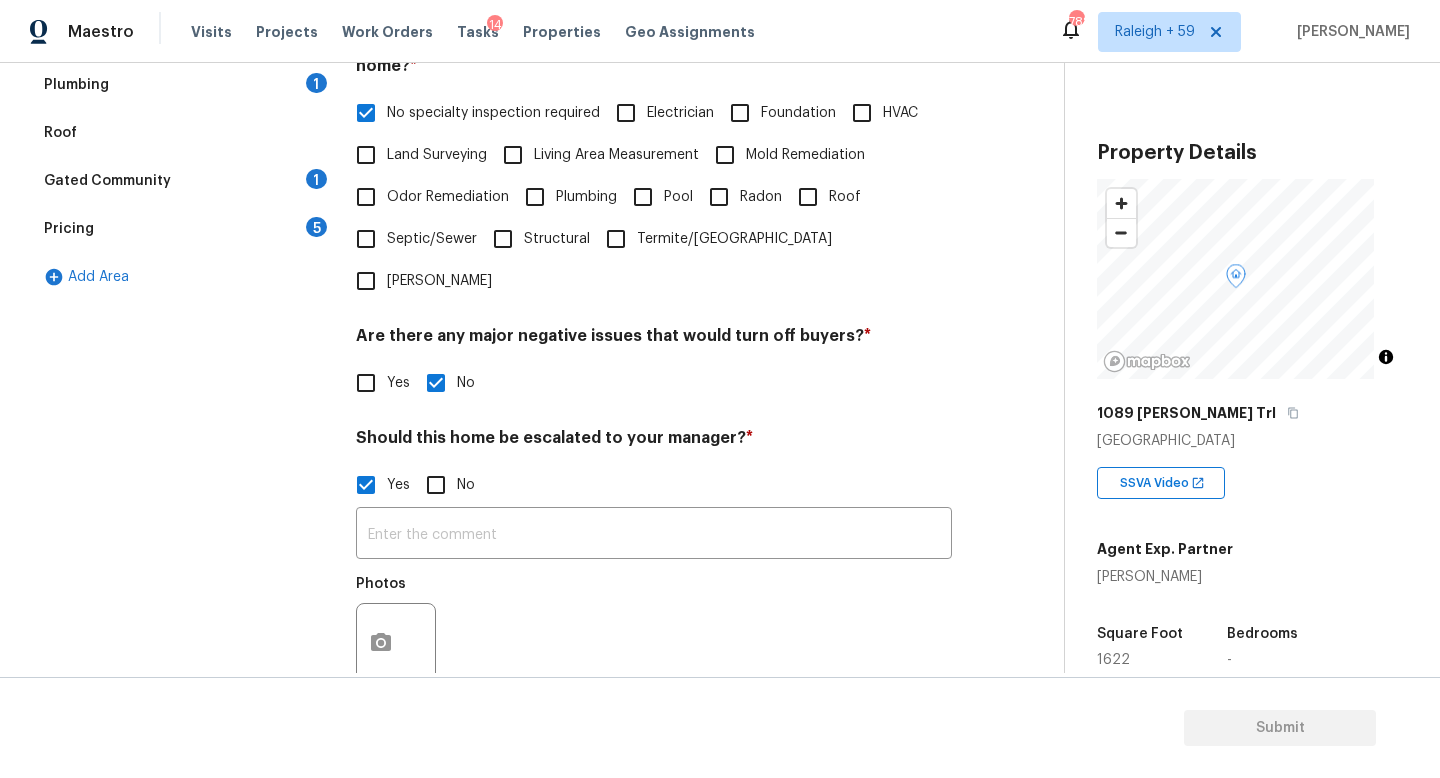 click on "Yes" at bounding box center [366, 485] 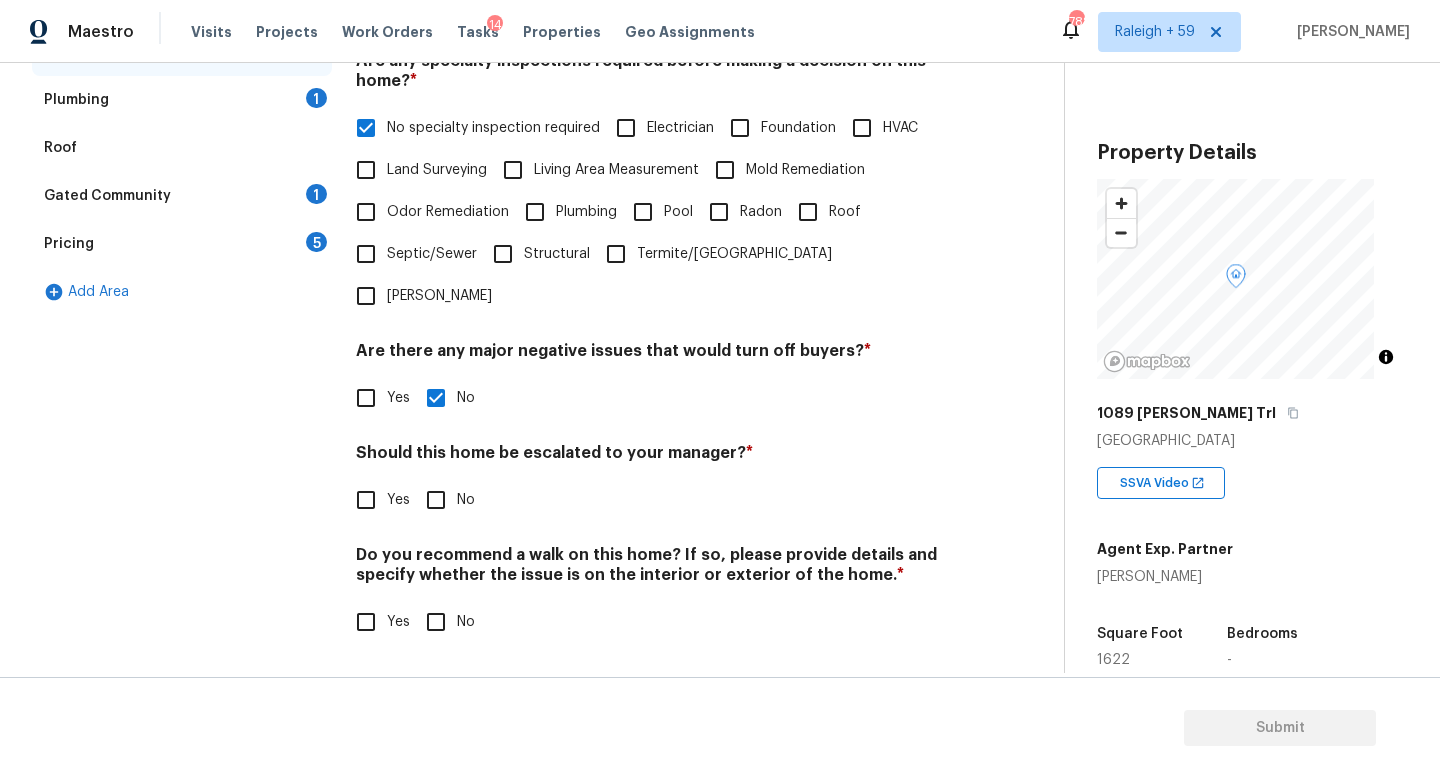 drag, startPoint x: 368, startPoint y: 491, endPoint x: 384, endPoint y: 499, distance: 17.888544 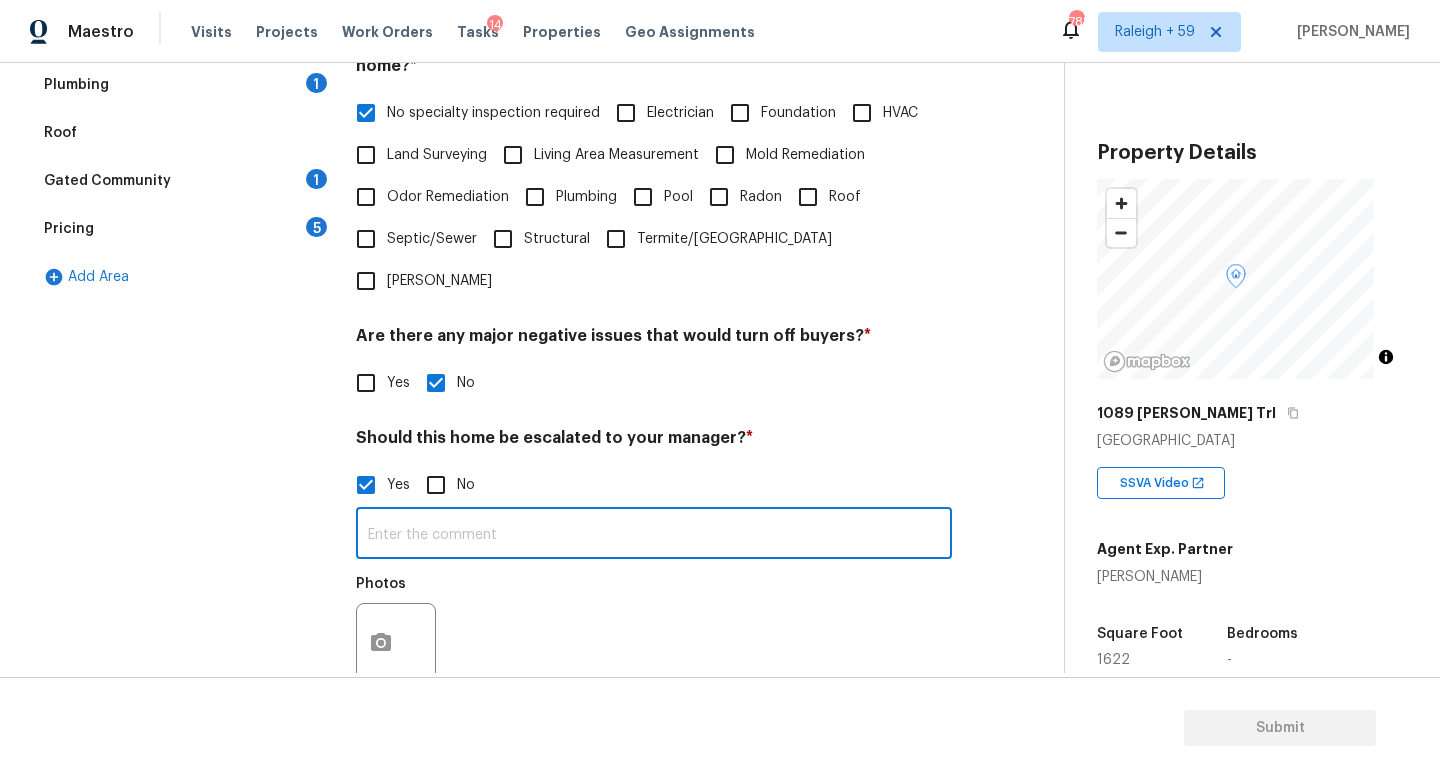 click at bounding box center [654, 535] 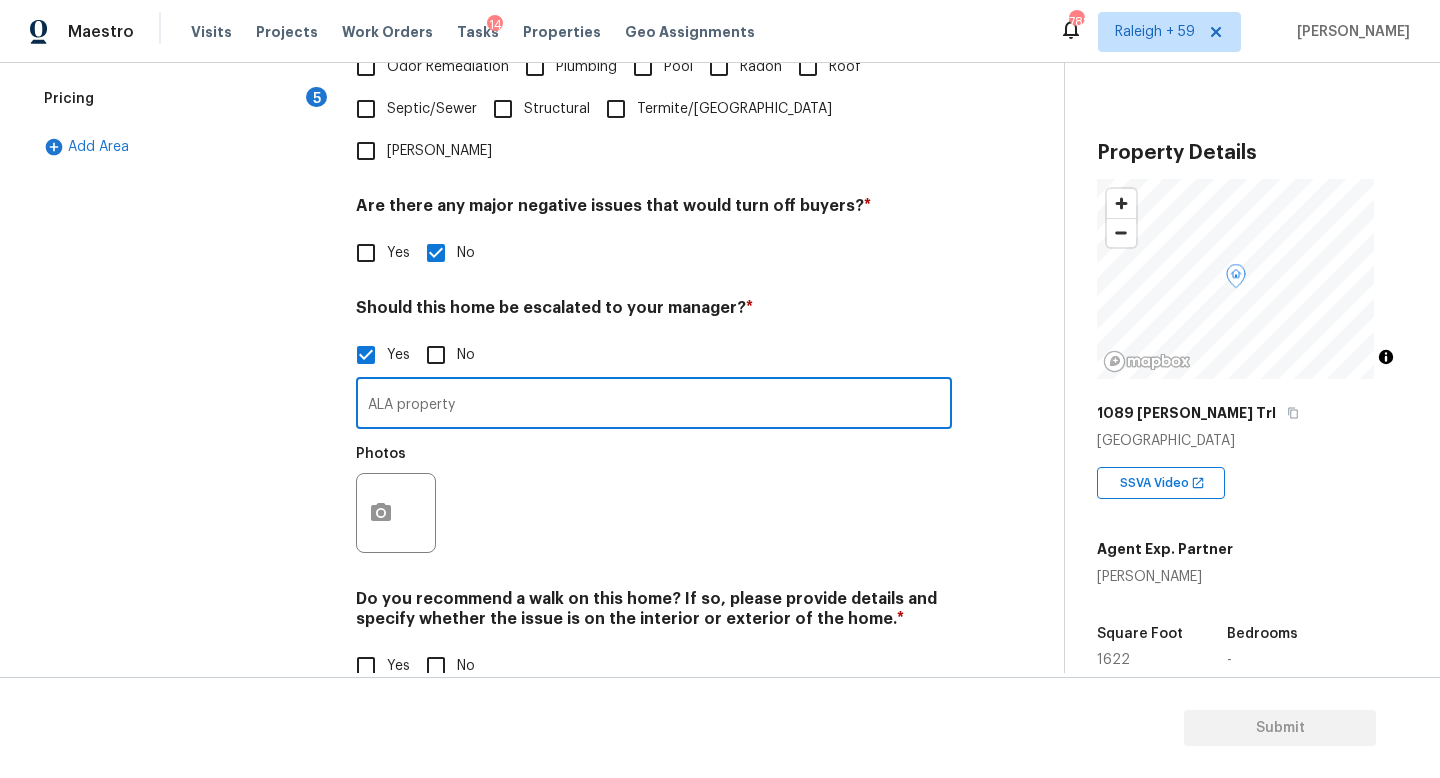 scroll, scrollTop: 672, scrollLeft: 0, axis: vertical 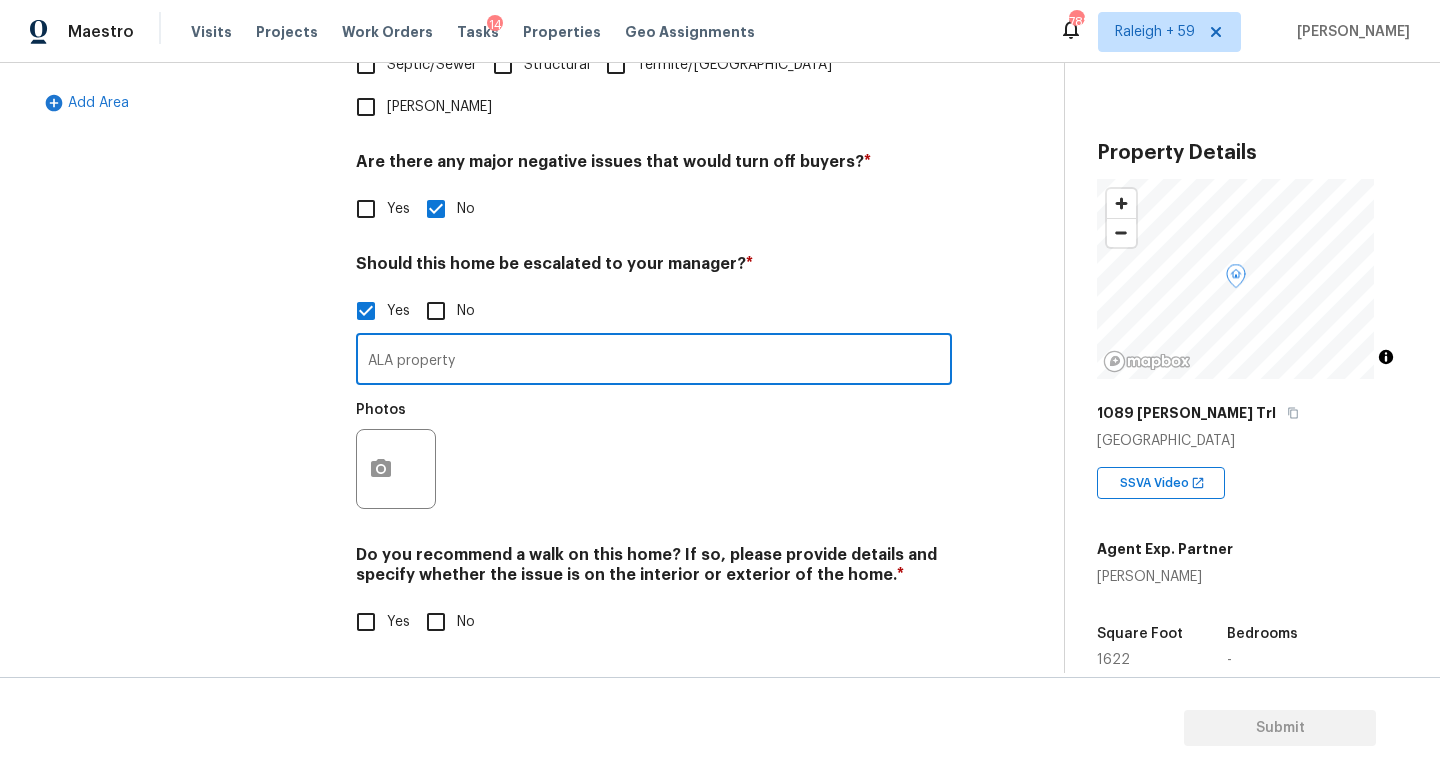 type on "ALA property" 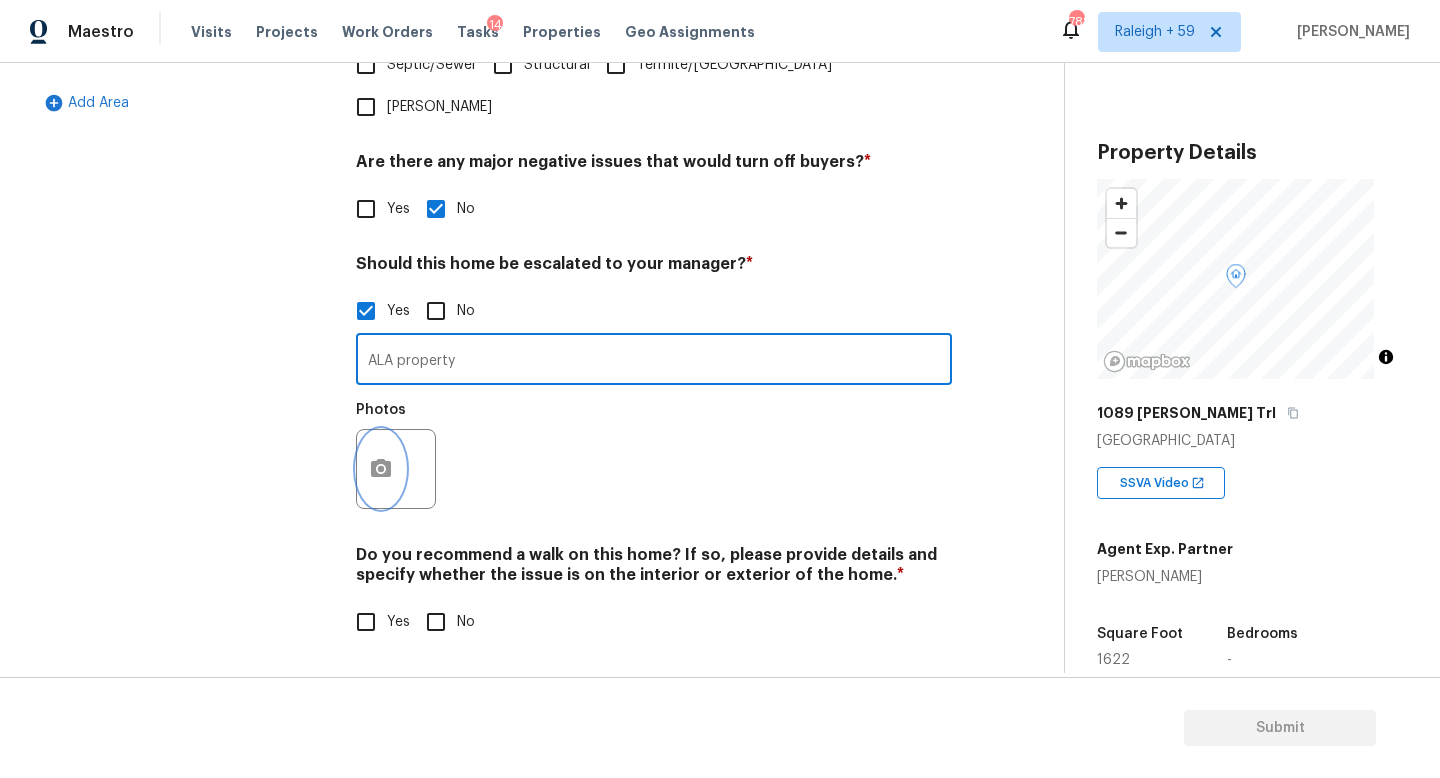 click 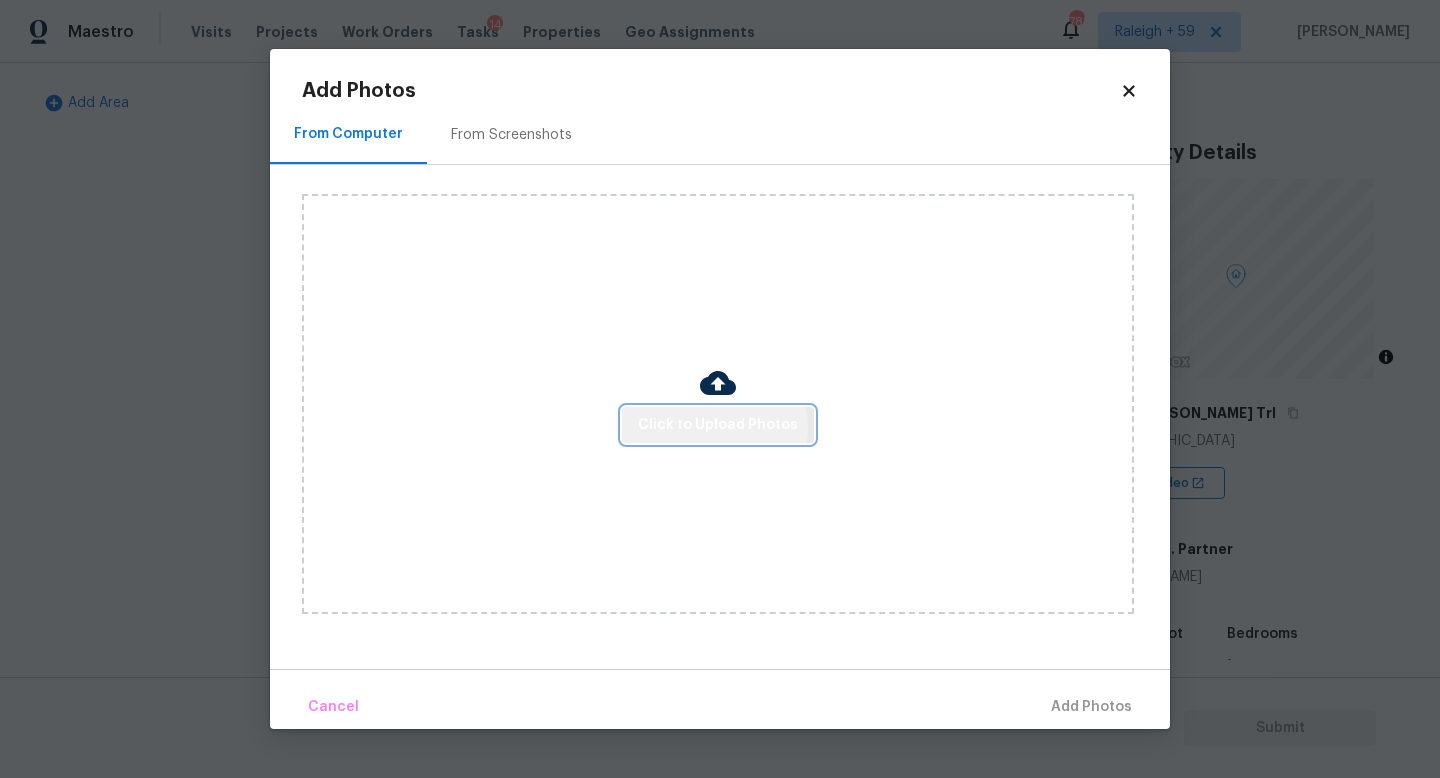 click on "Click to Upload Photos" at bounding box center [718, 425] 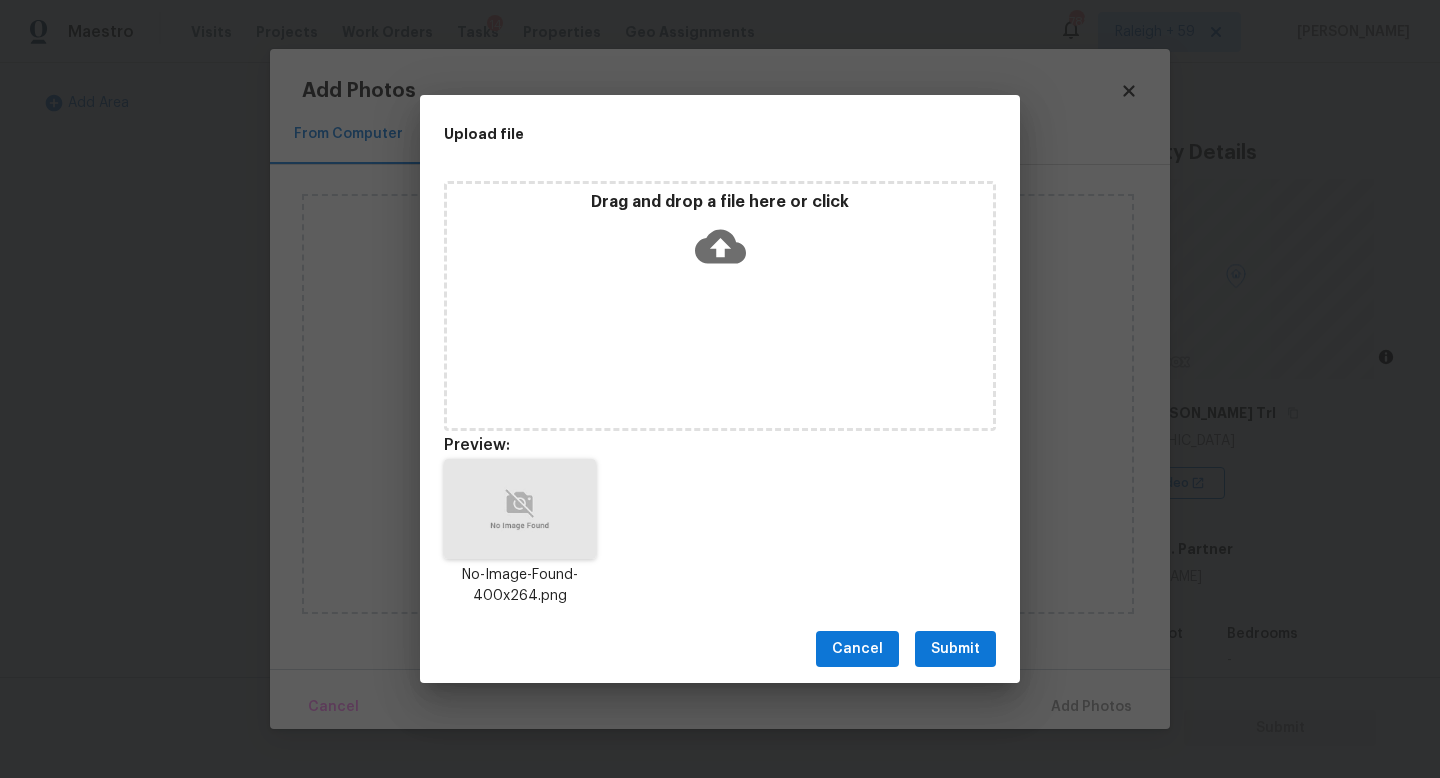 click on "Submit" at bounding box center [955, 649] 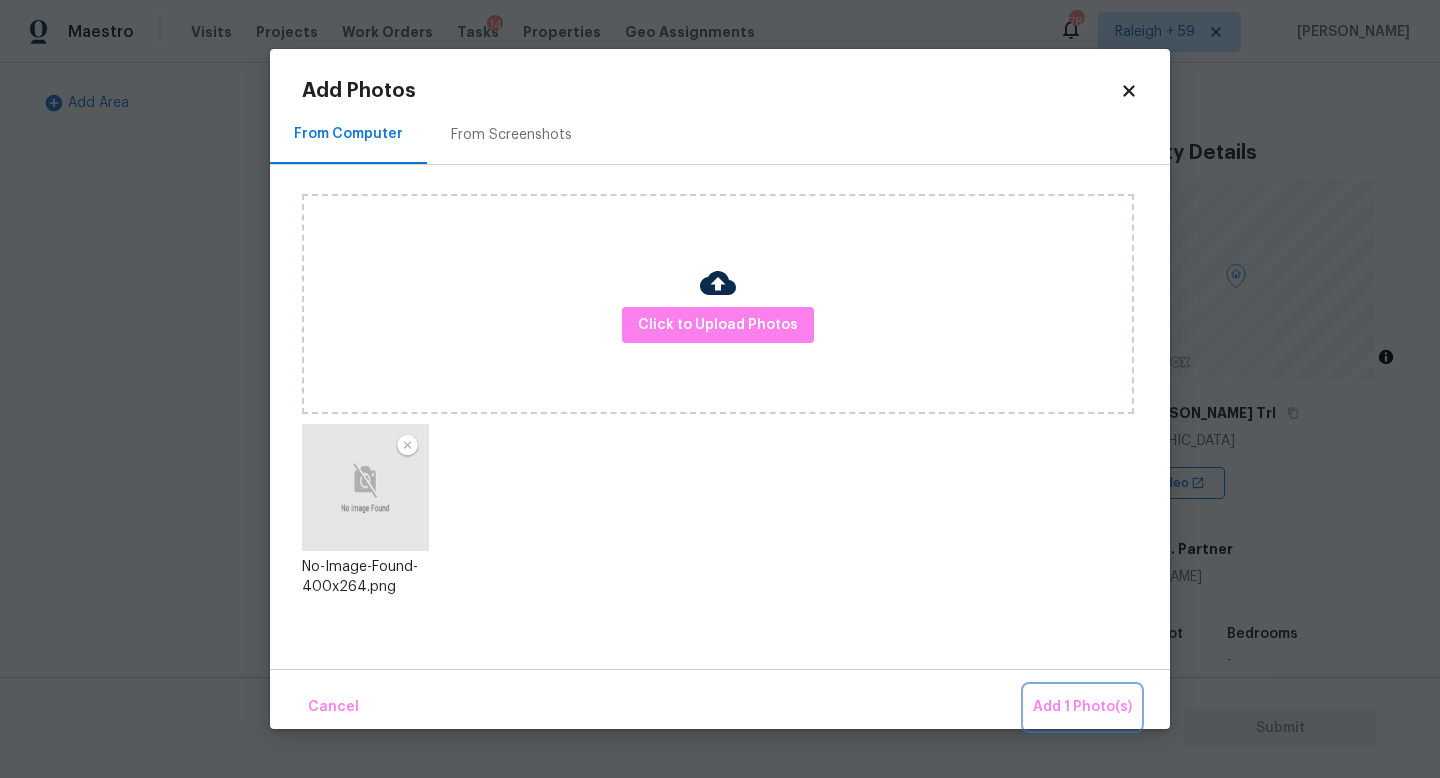 click on "Add 1 Photo(s)" at bounding box center (1082, 707) 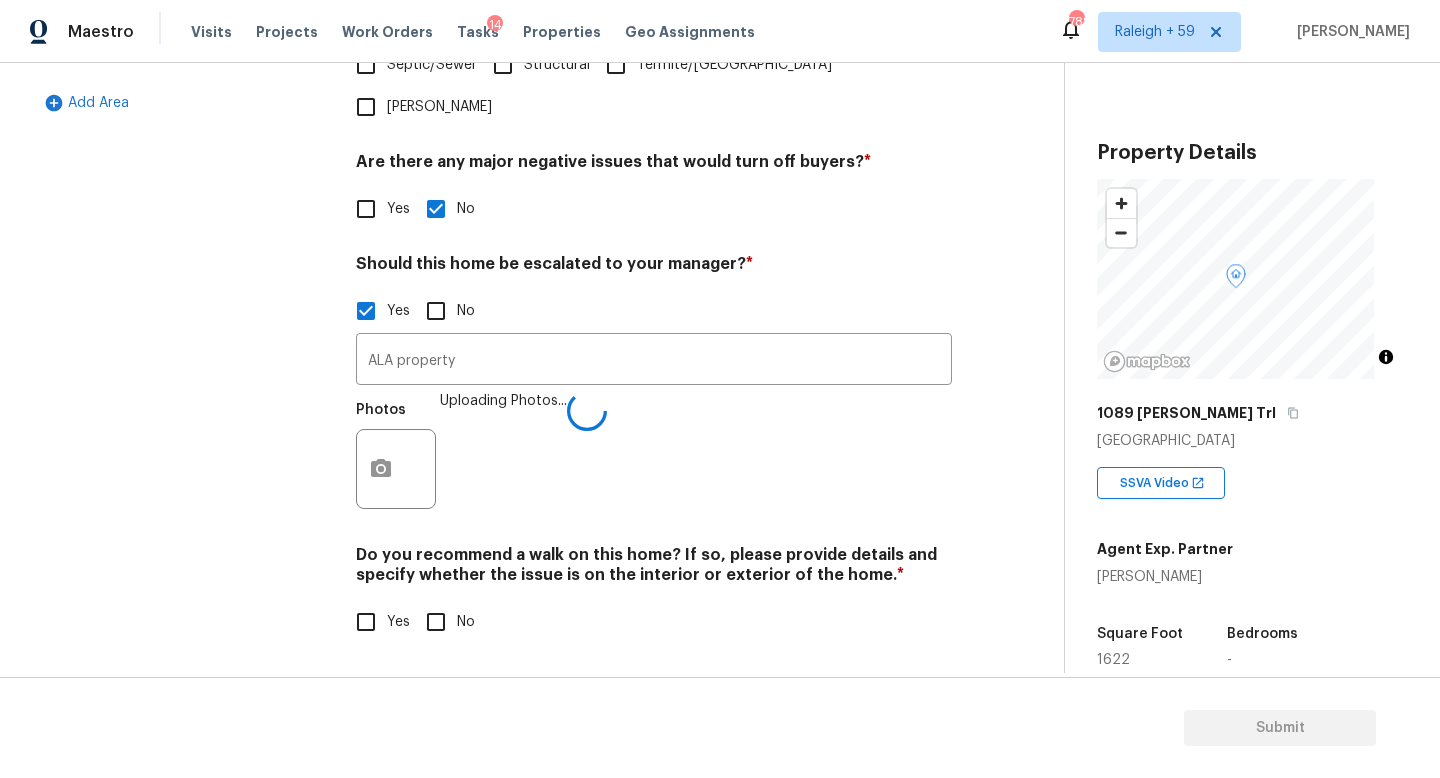 click on "No" at bounding box center [436, 622] 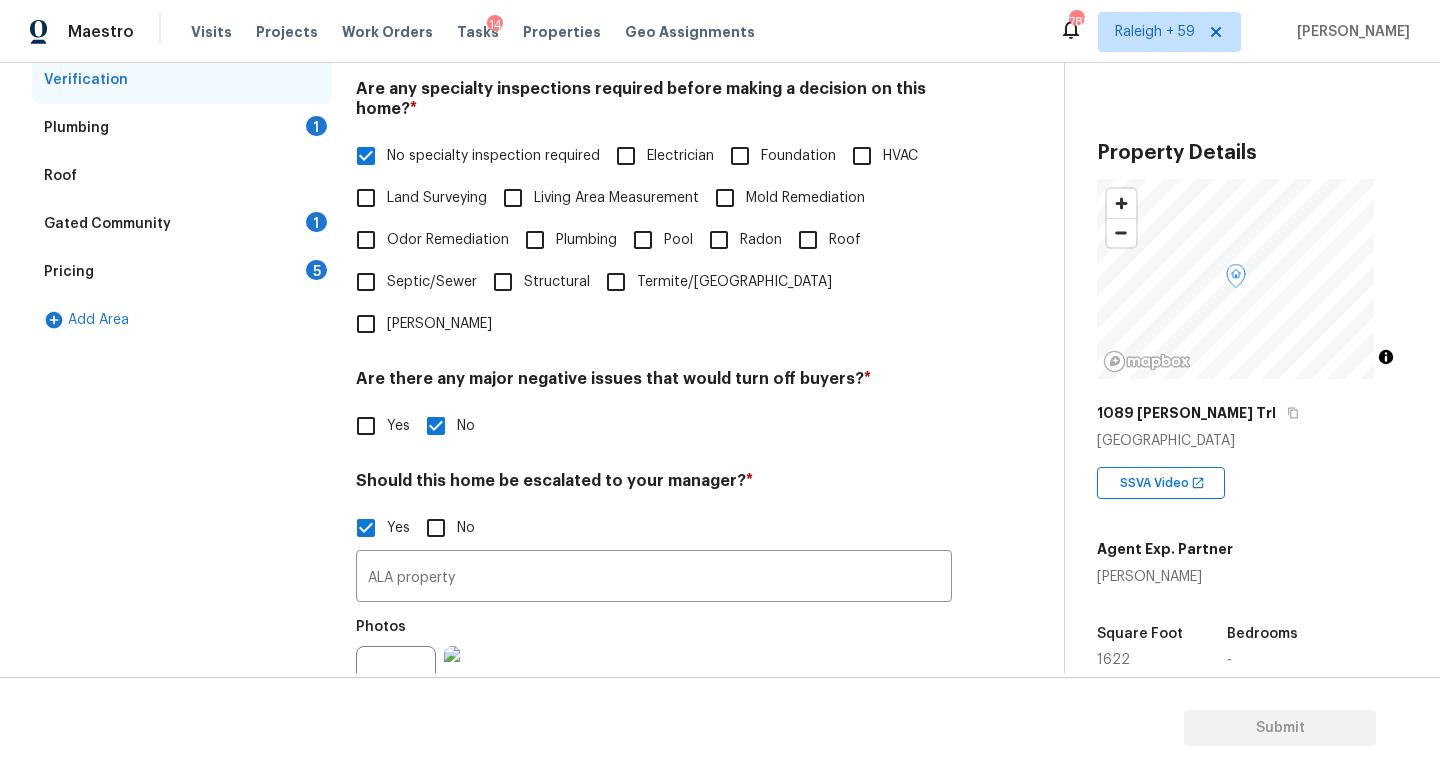 click on "Plumbing 1" at bounding box center (182, 128) 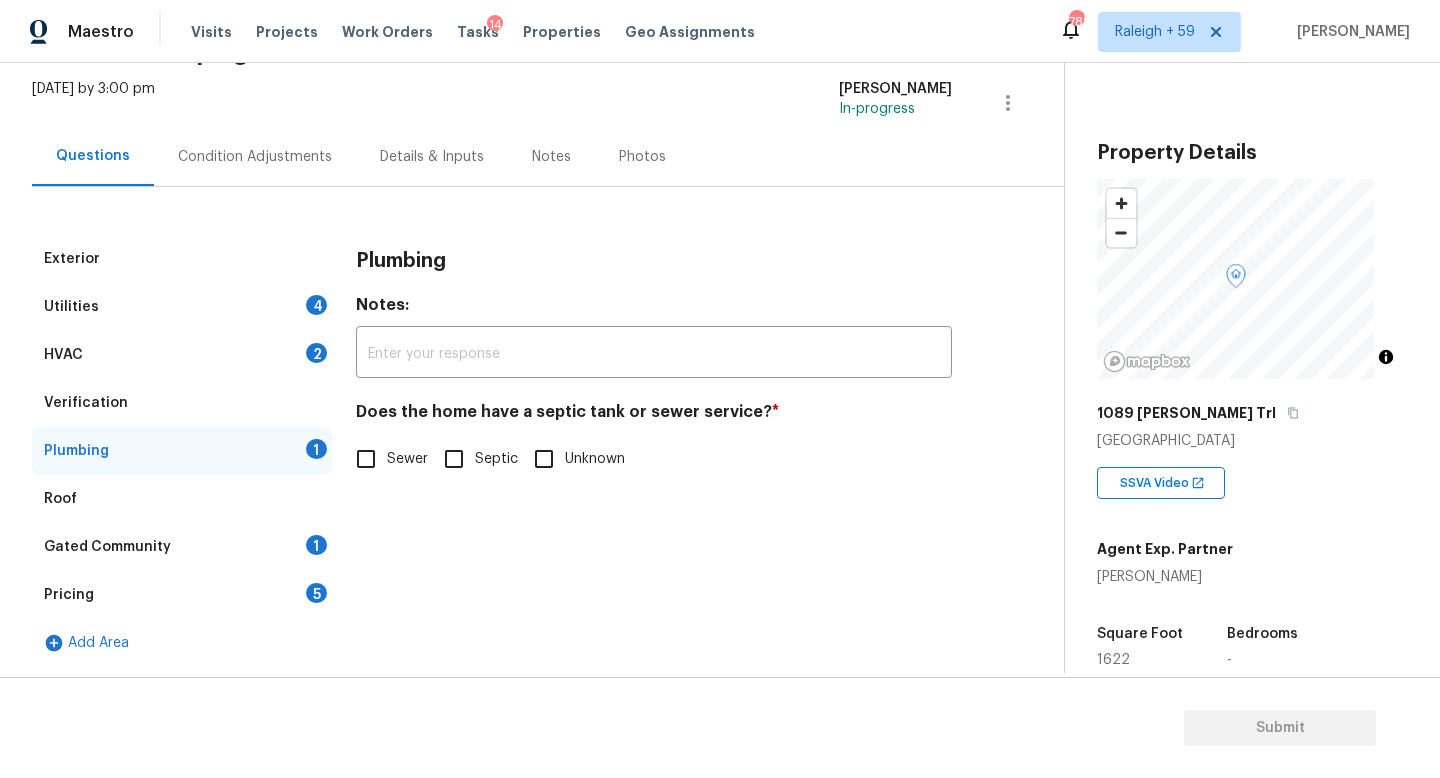 click on "Sewer" at bounding box center [366, 459] 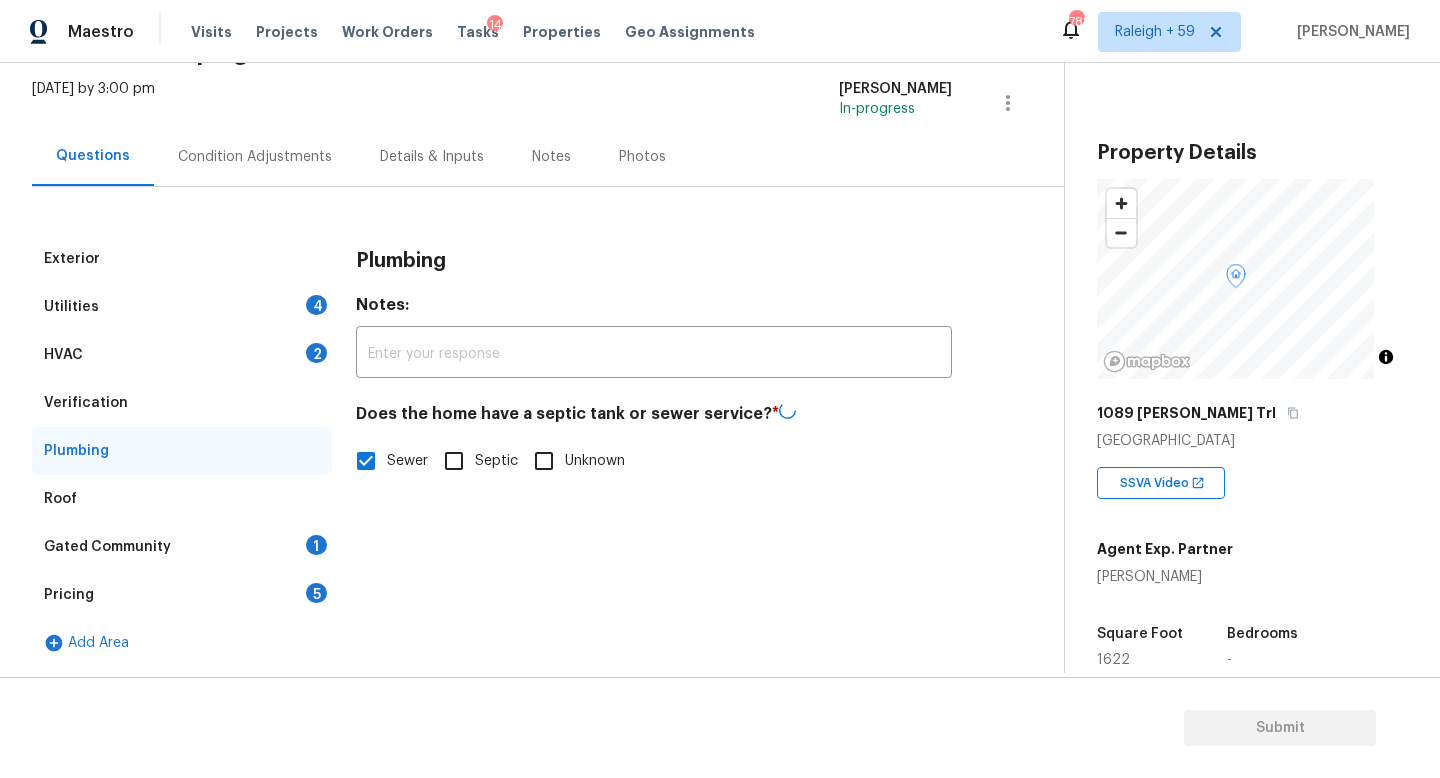 click on "Gated Community 1" at bounding box center (182, 547) 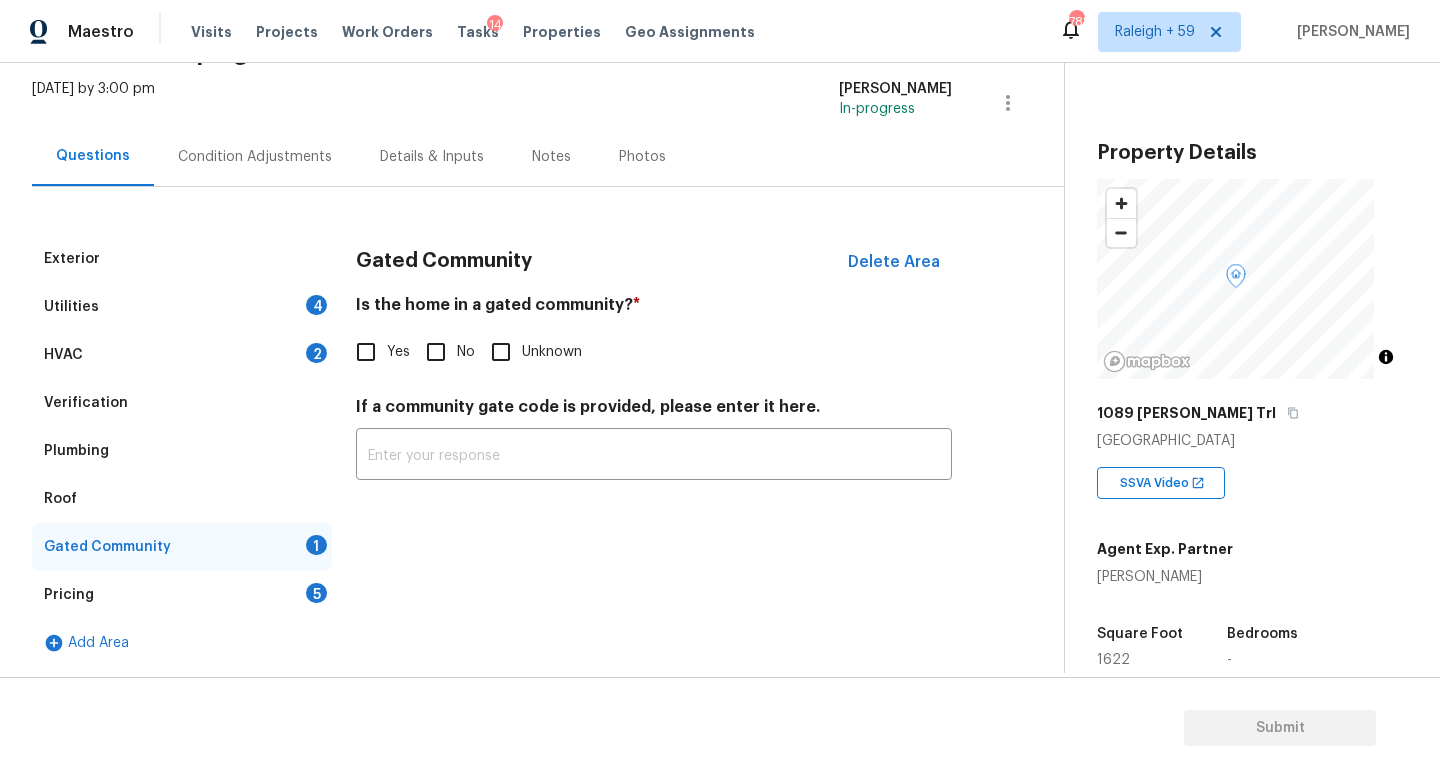 click on "No" at bounding box center [466, 352] 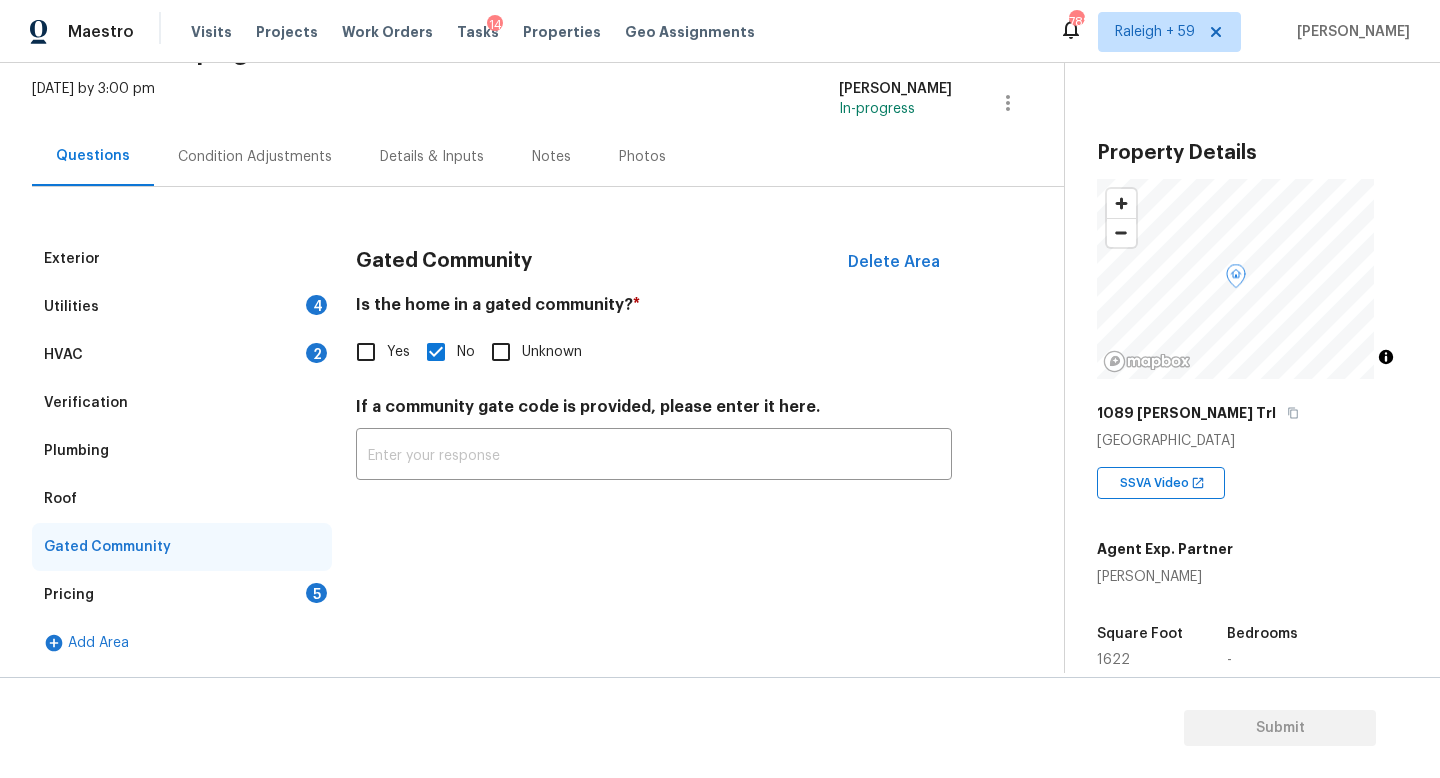 click on "Details & Inputs" at bounding box center [432, 156] 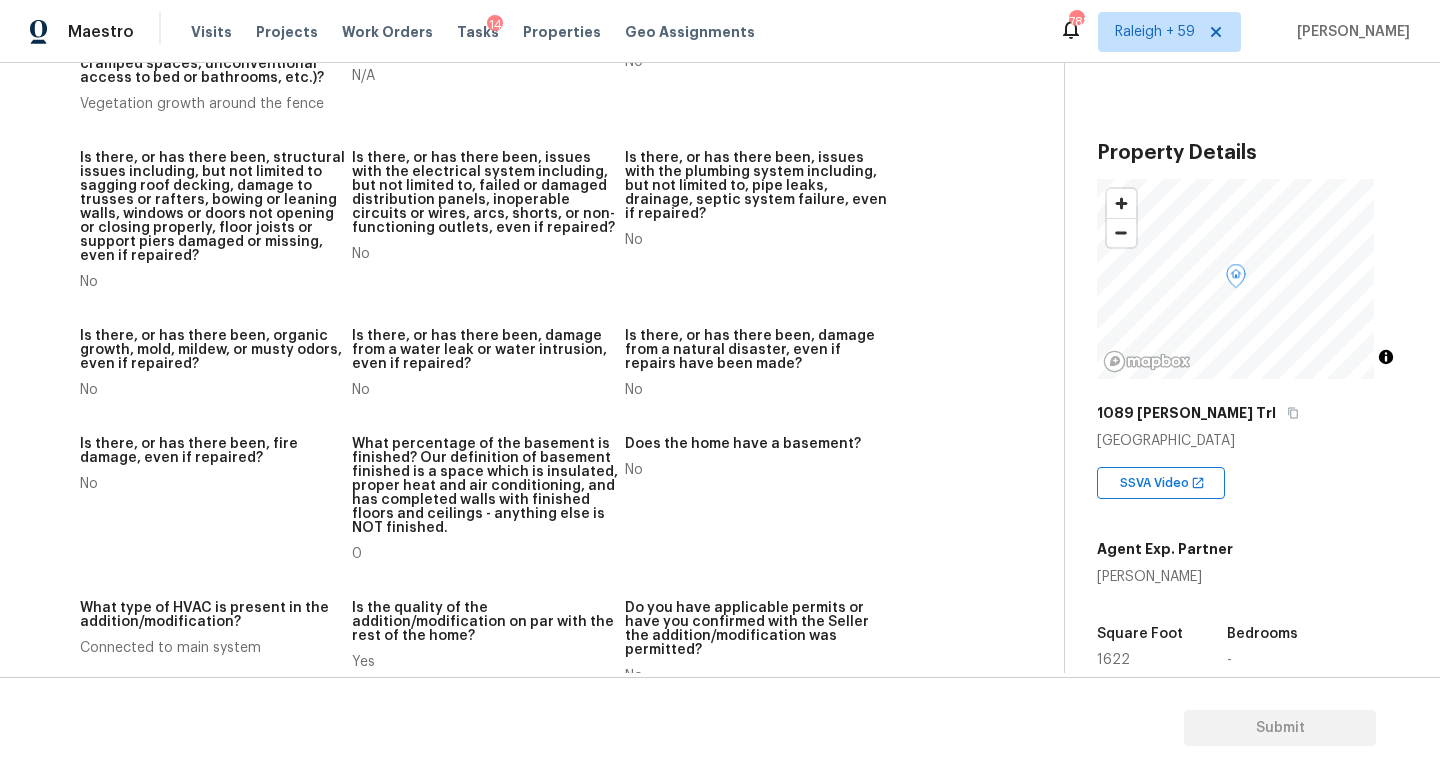 scroll, scrollTop: 61, scrollLeft: 0, axis: vertical 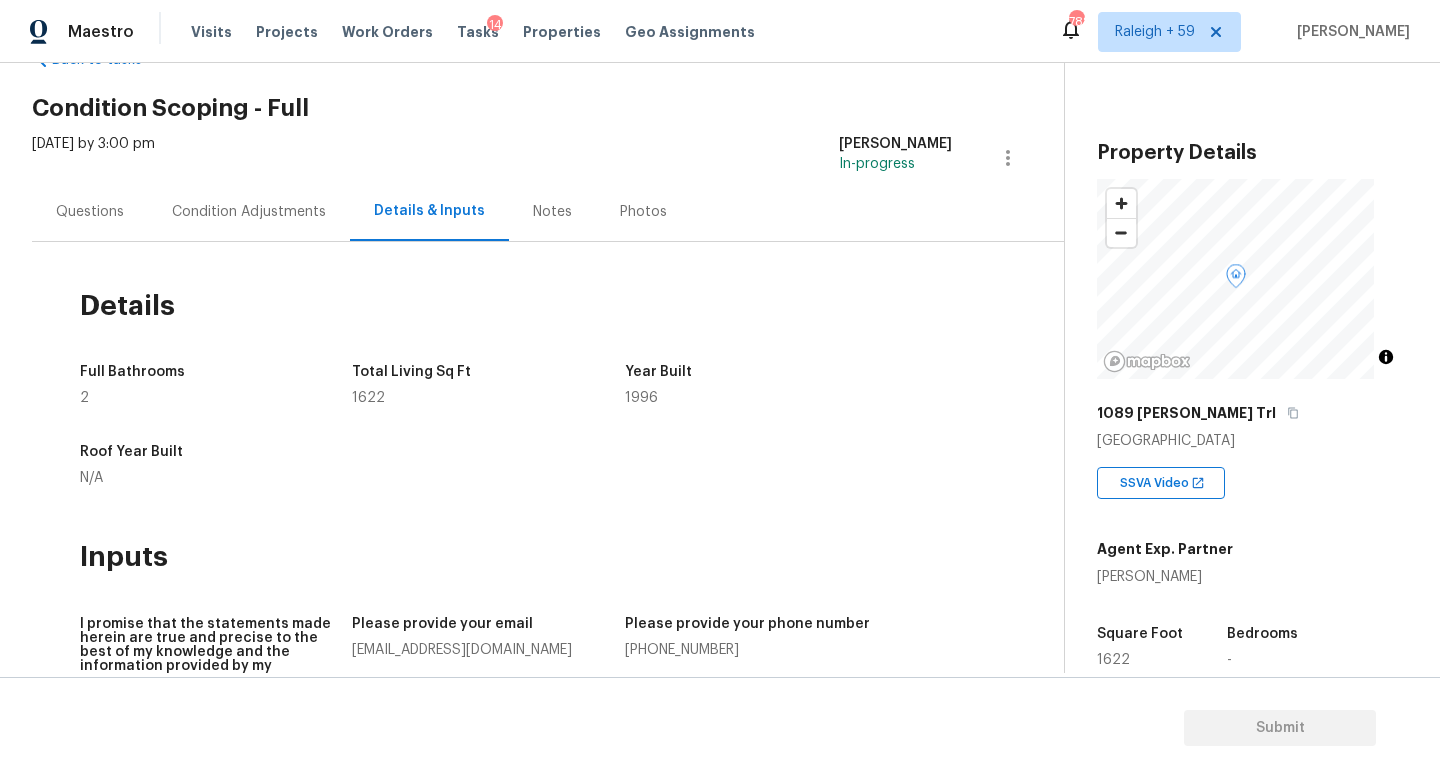 click on "Questions" at bounding box center (90, 211) 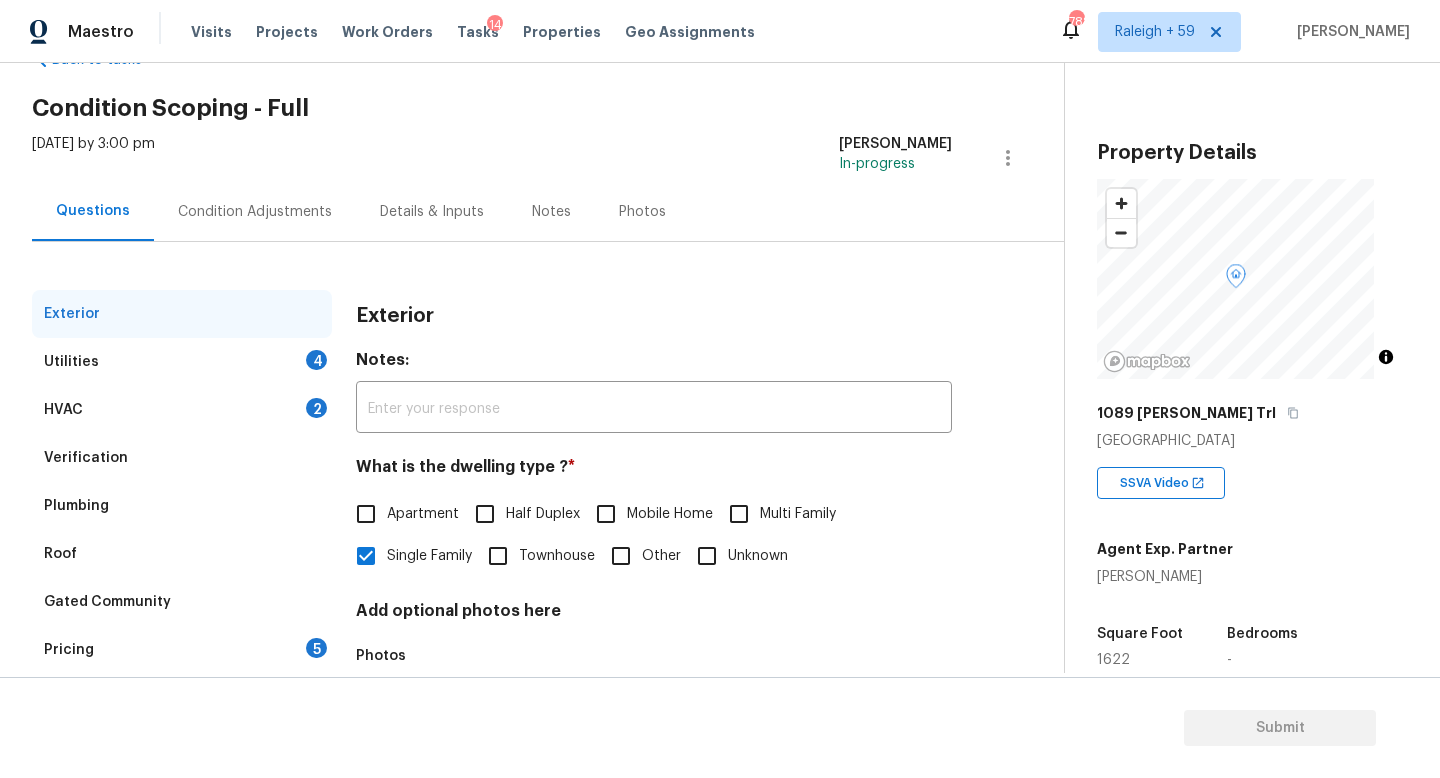 click on "Plumbing" at bounding box center [182, 506] 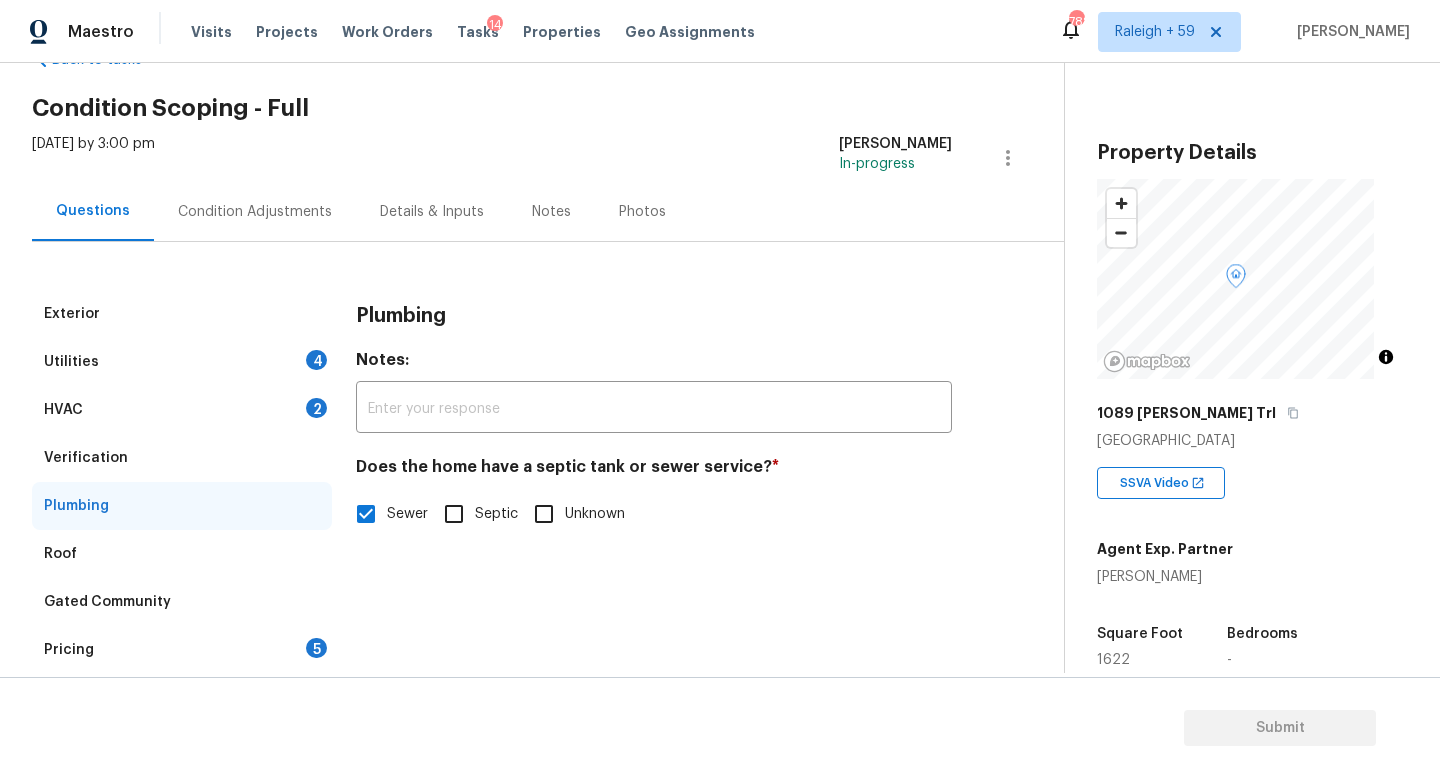click on "Septic" at bounding box center (496, 514) 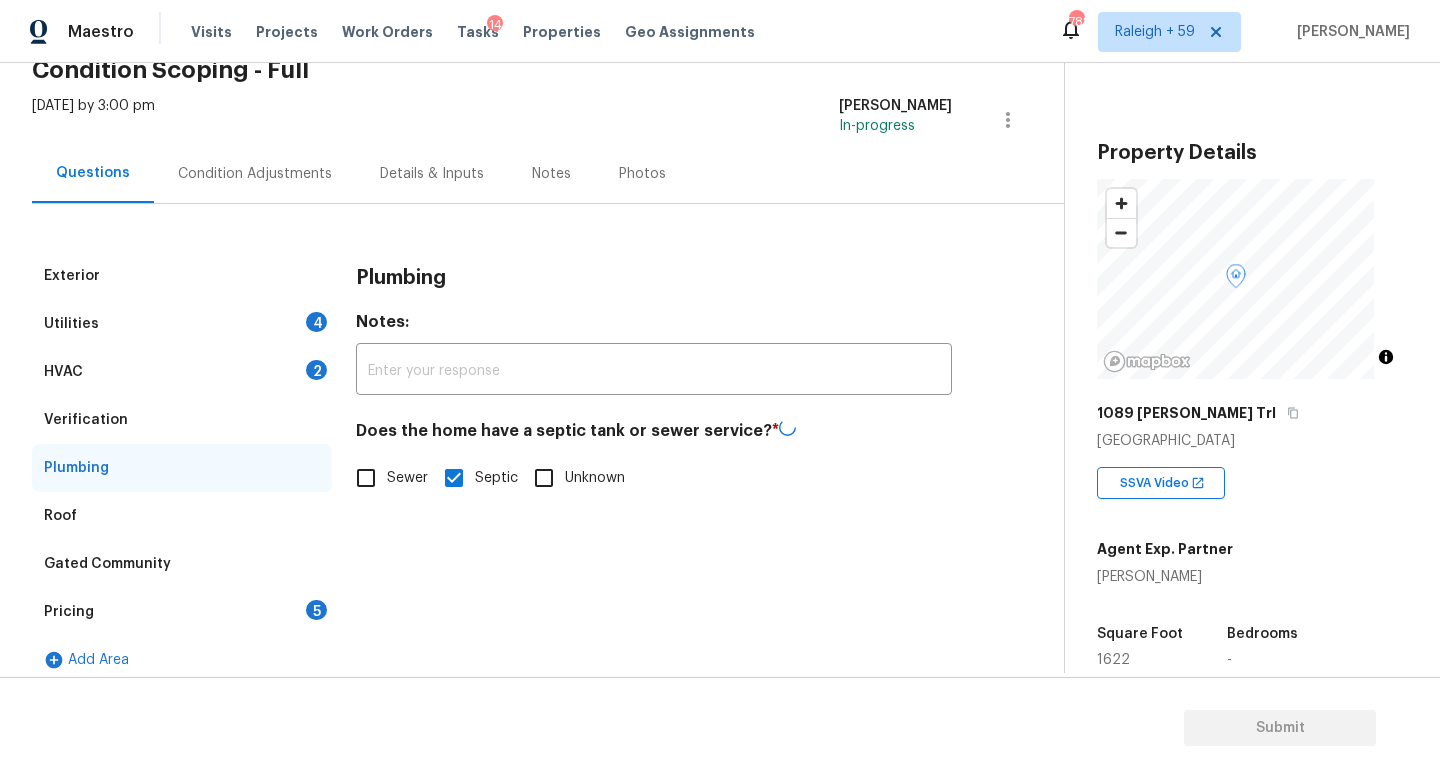 scroll, scrollTop: 131, scrollLeft: 0, axis: vertical 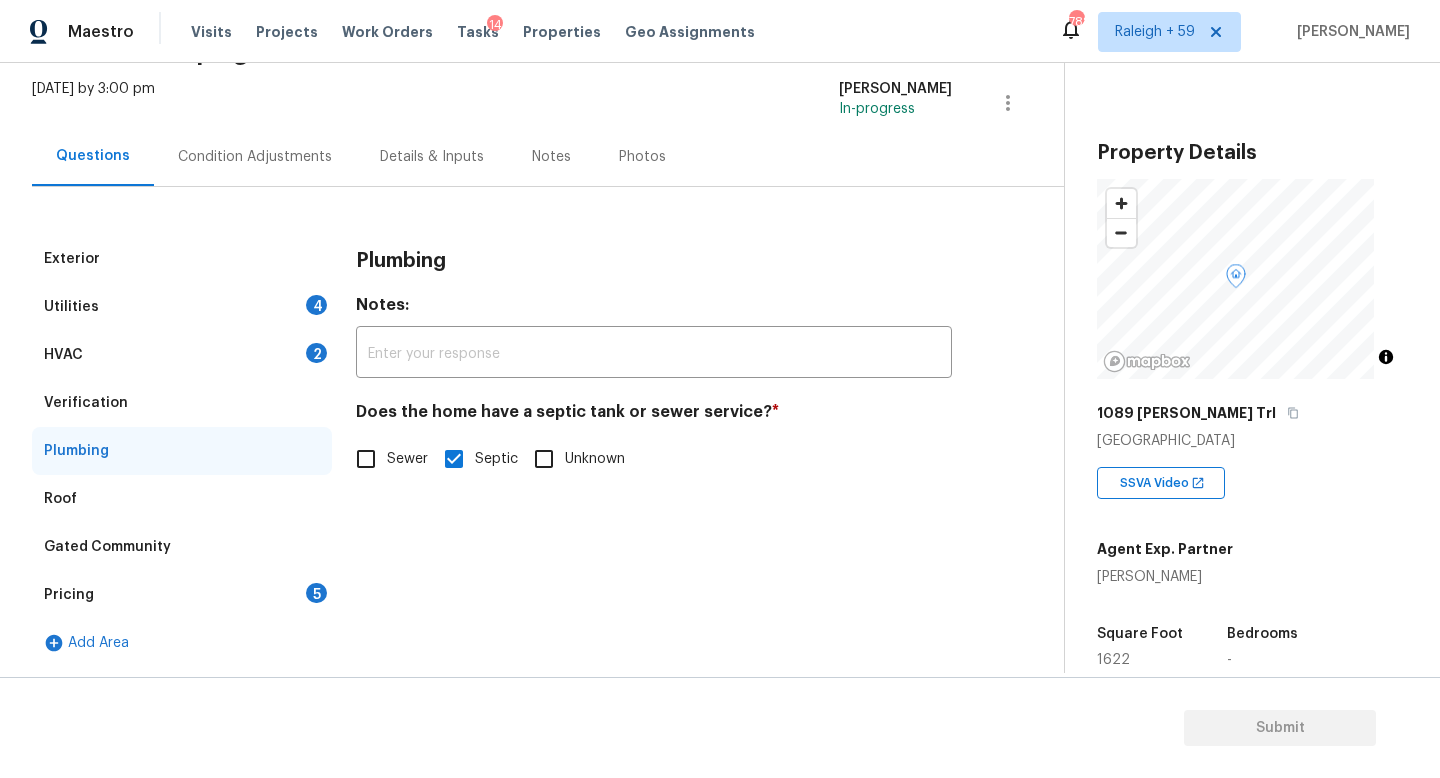 click on "Utilities 4" at bounding box center (182, 307) 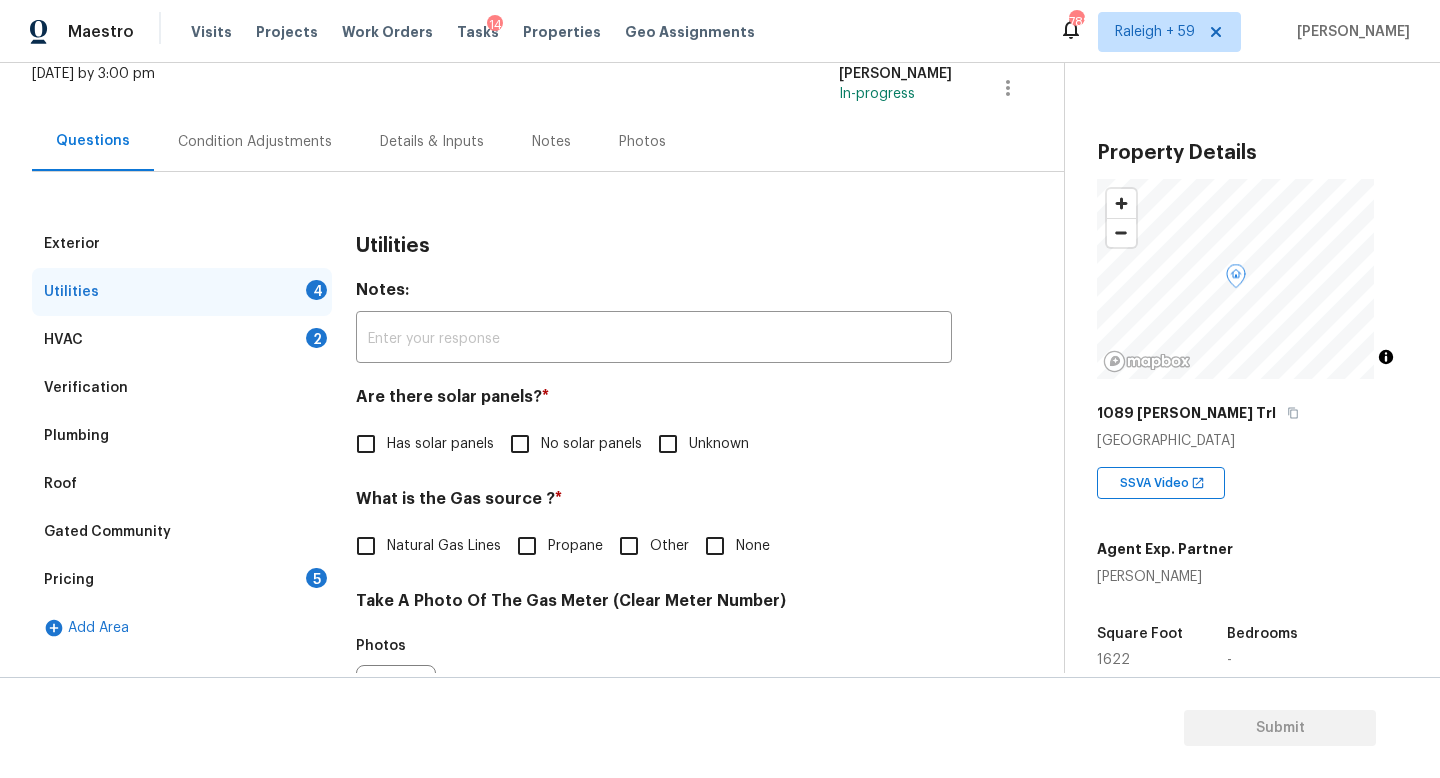drag, startPoint x: 548, startPoint y: 451, endPoint x: 528, endPoint y: 470, distance: 27.58623 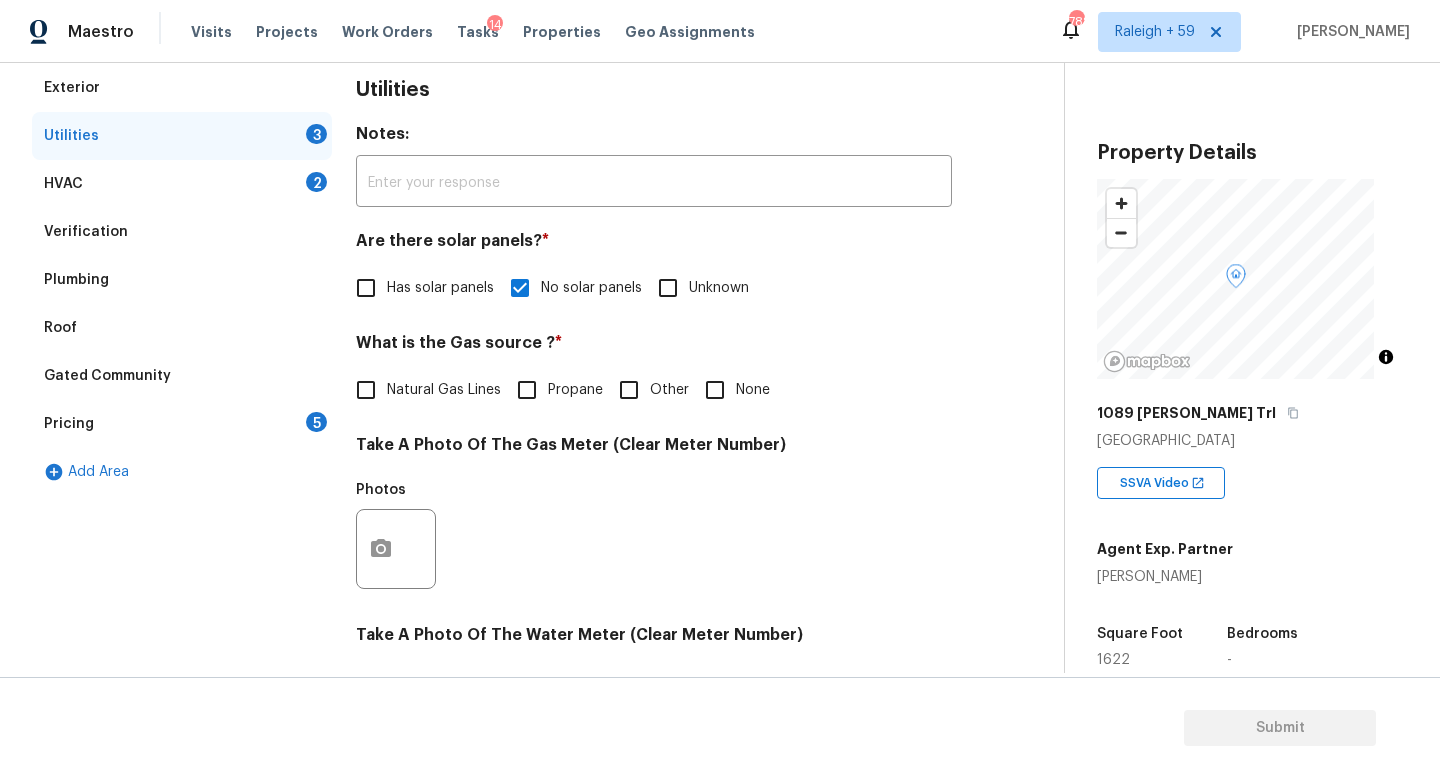 click on "Natural Gas Lines" at bounding box center [423, 390] 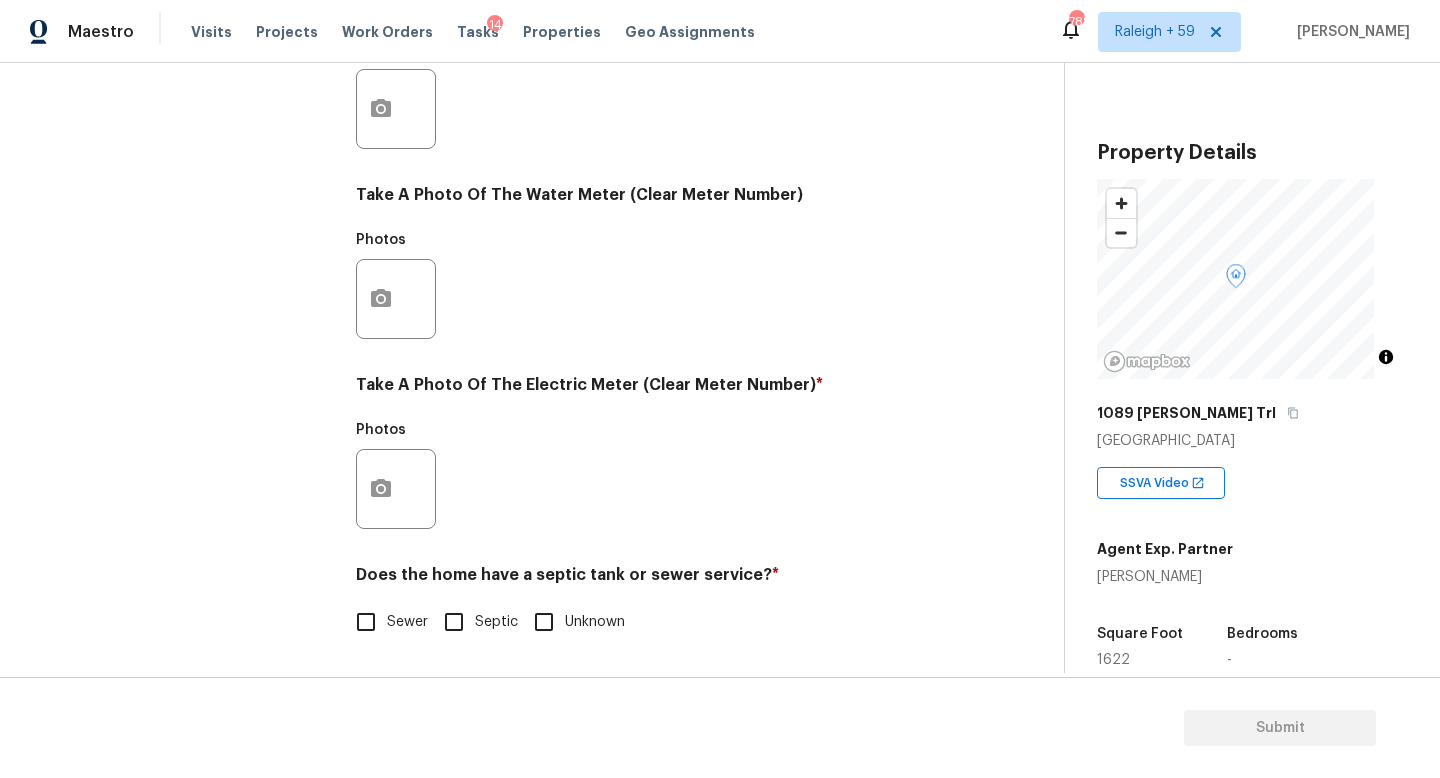 scroll, scrollTop: 742, scrollLeft: 0, axis: vertical 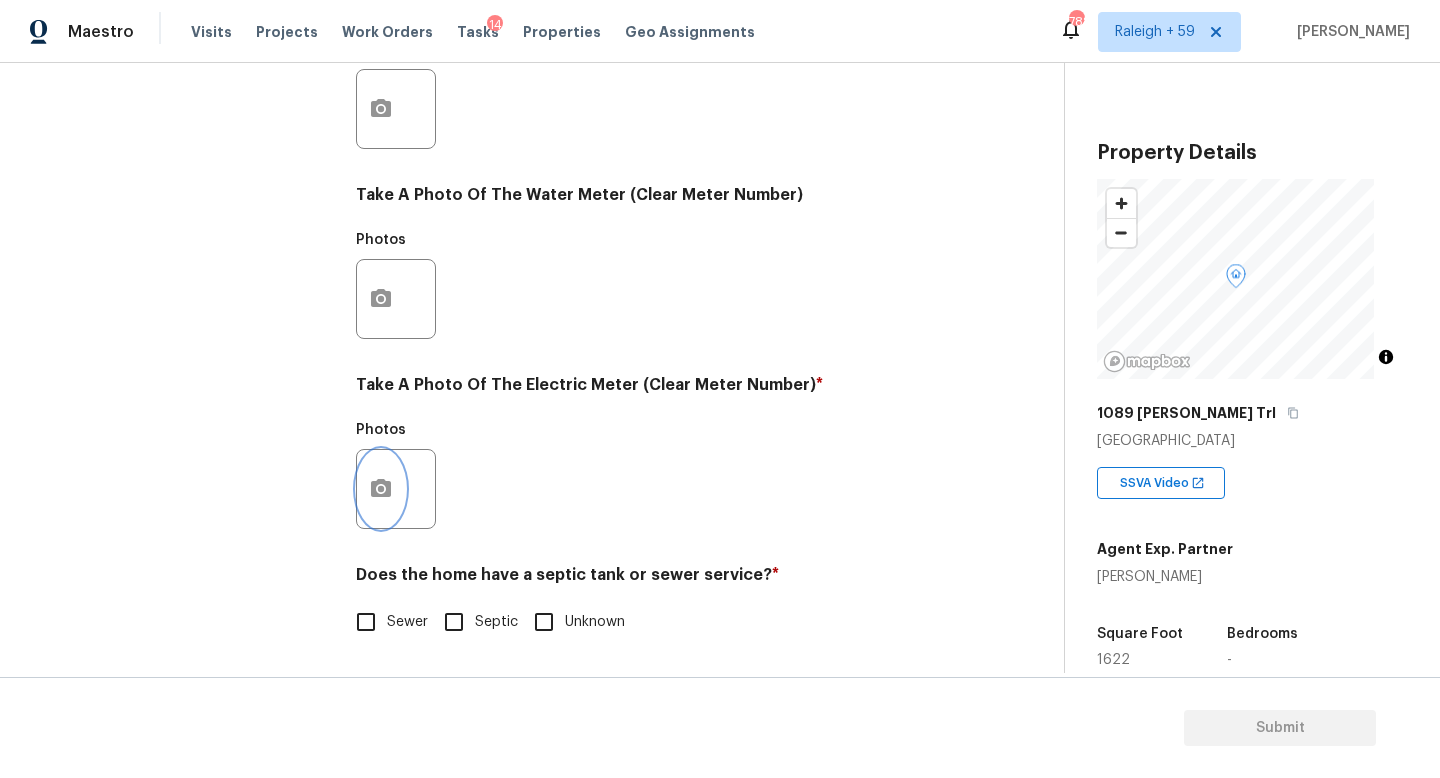 click 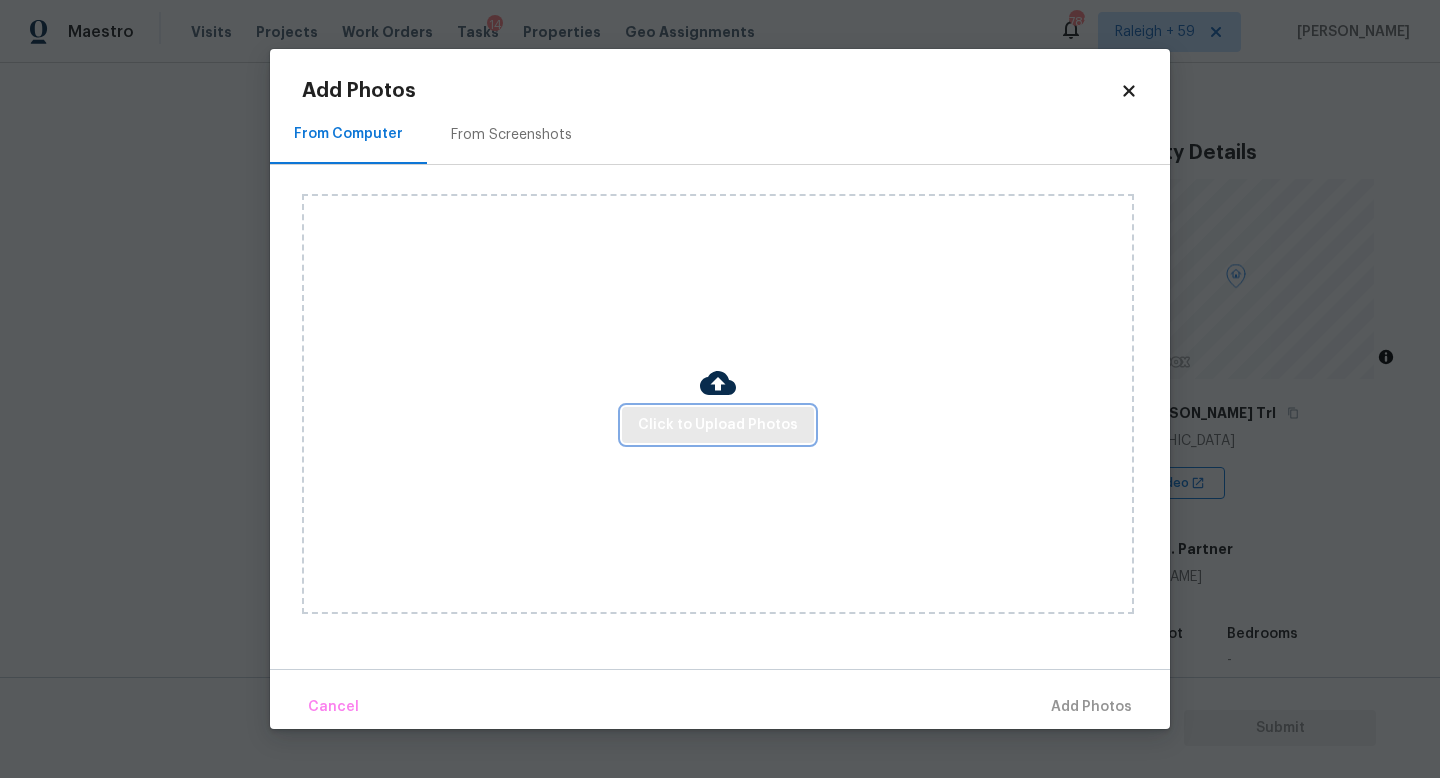 click on "Click to Upload Photos" at bounding box center [718, 425] 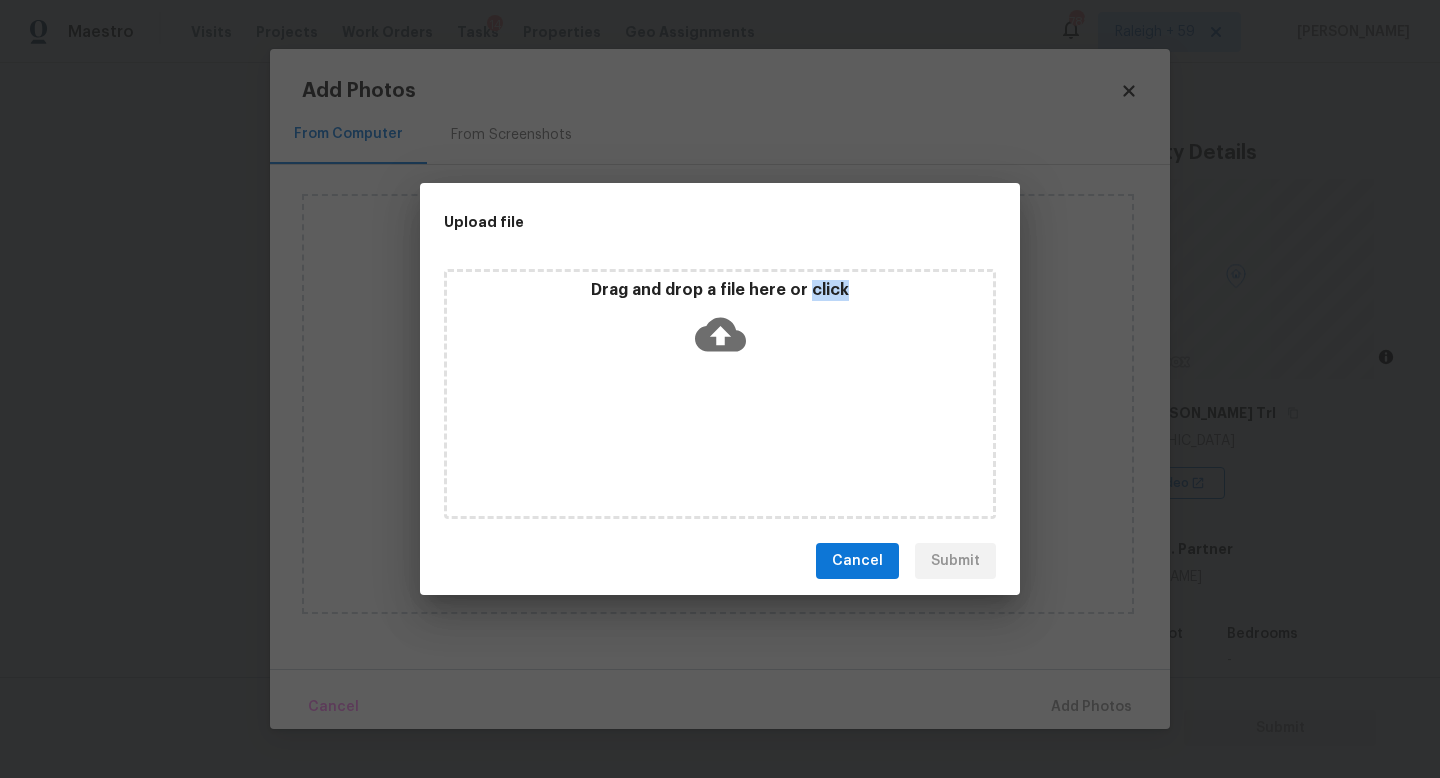 click on "Drag and drop a file here or click" at bounding box center (720, 394) 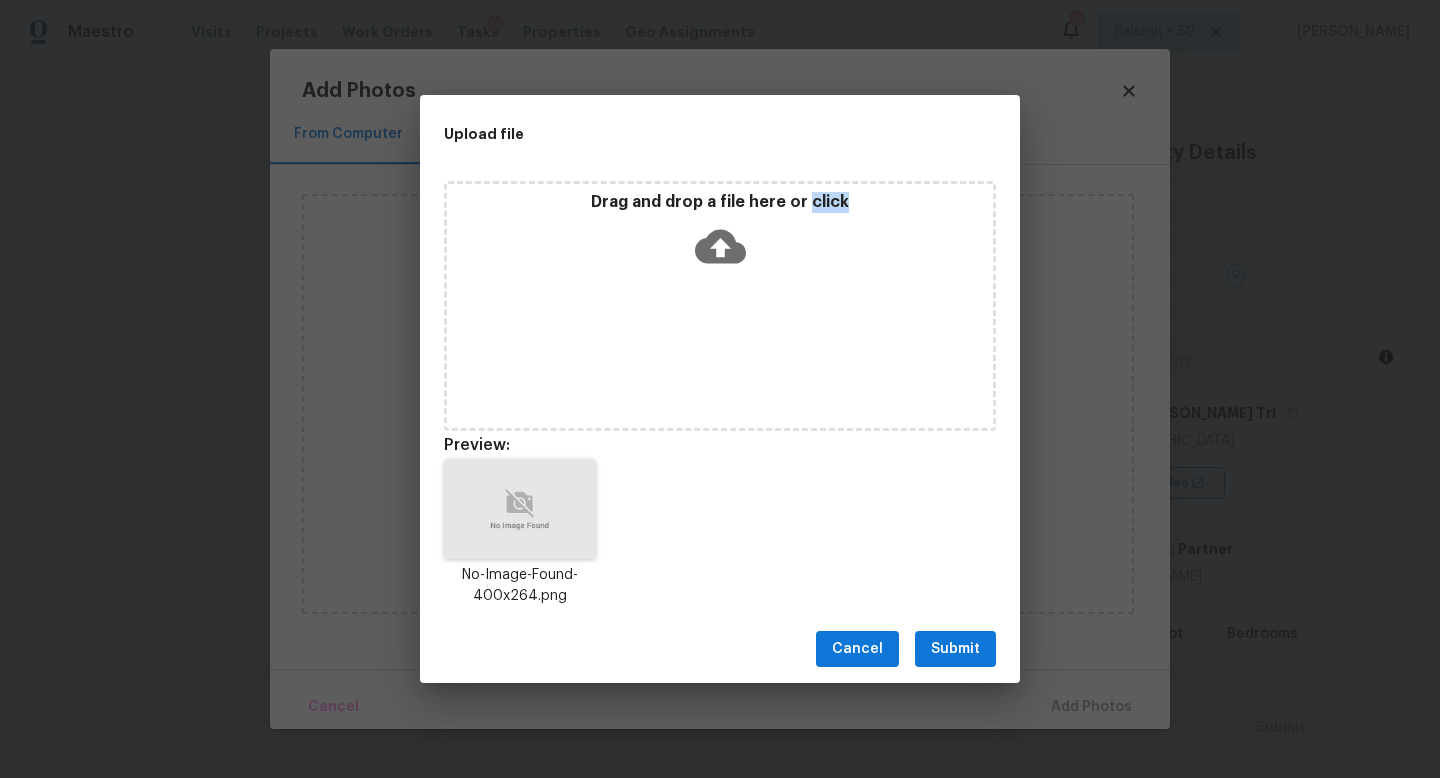 click on "Submit" at bounding box center [955, 649] 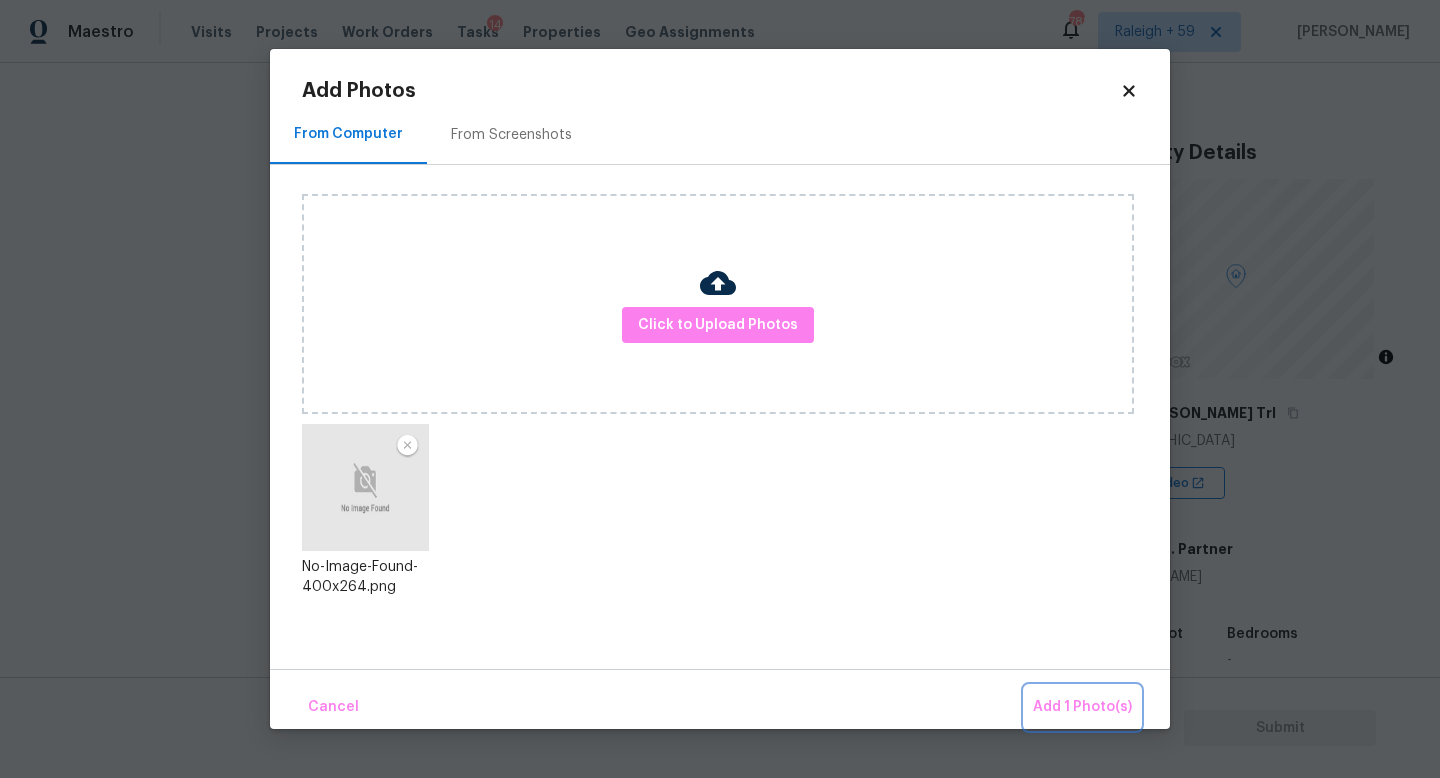 click on "Add 1 Photo(s)" at bounding box center [1082, 707] 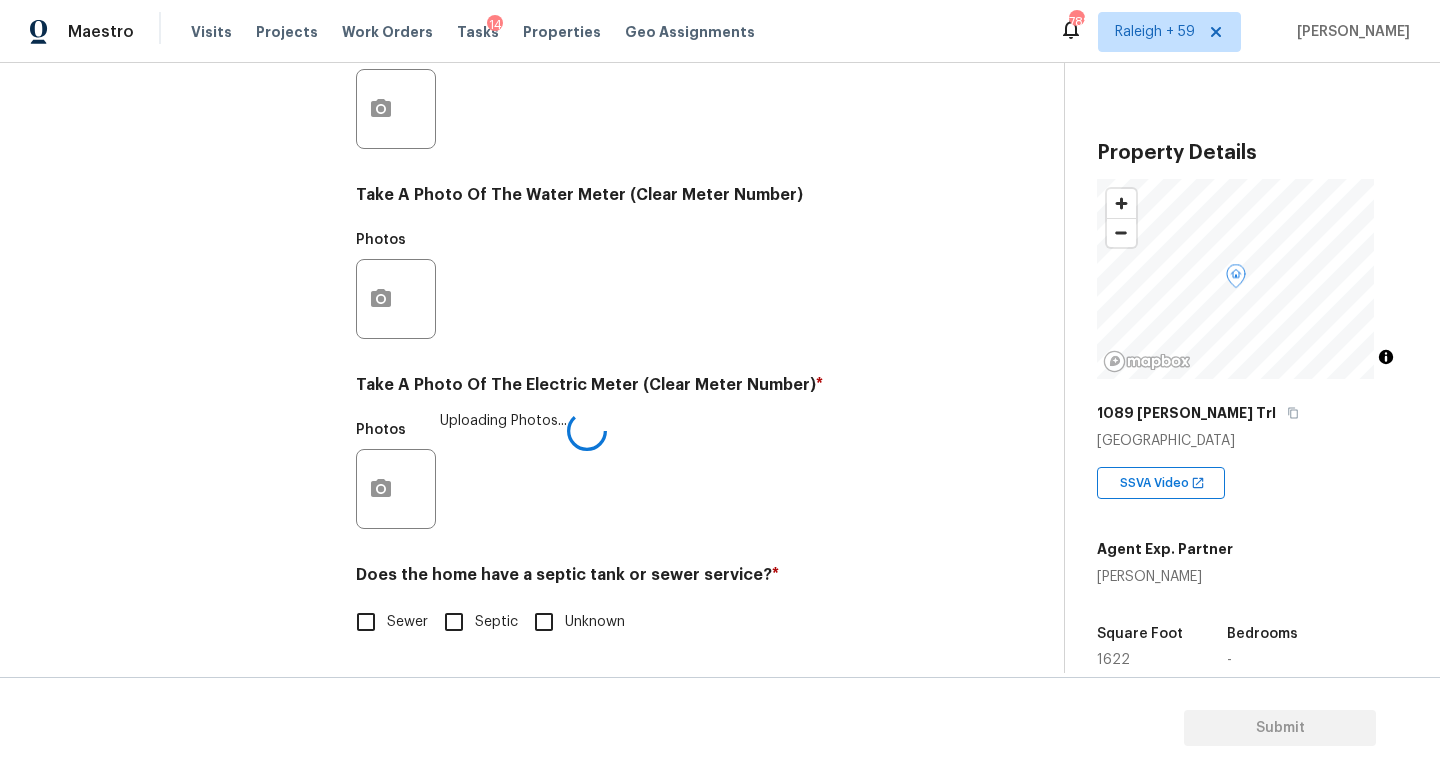click on "Septic" at bounding box center [496, 622] 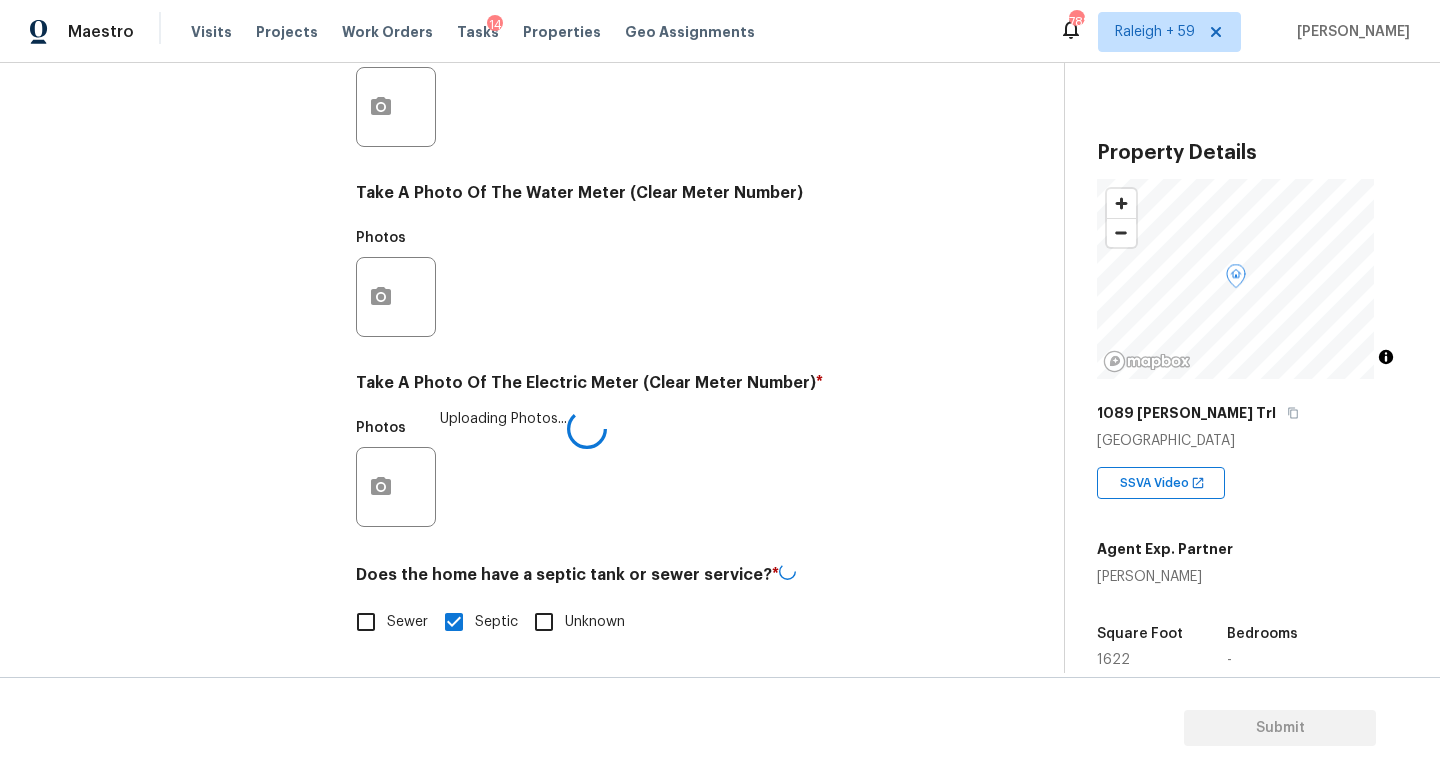 scroll, scrollTop: 317, scrollLeft: 0, axis: vertical 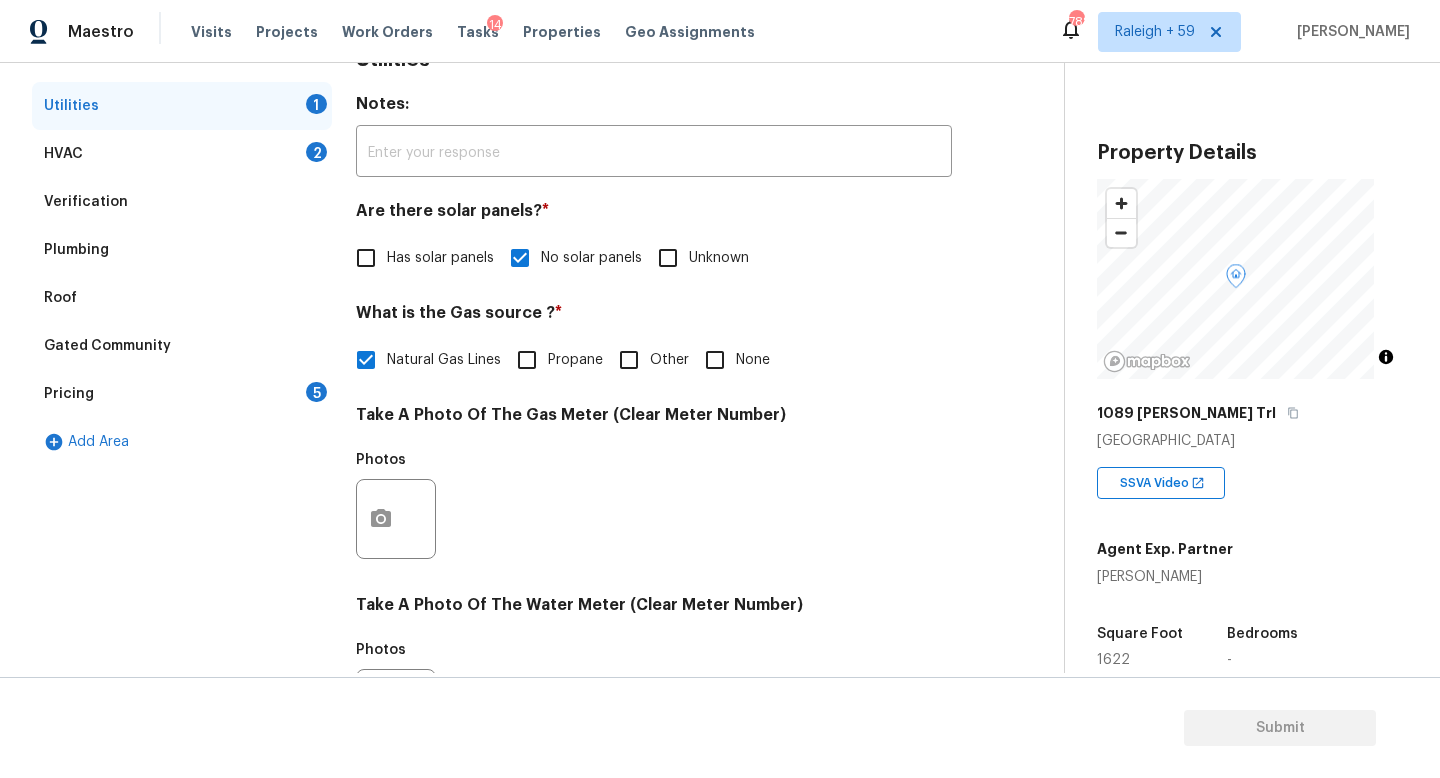 click on "Pricing 5" at bounding box center [182, 394] 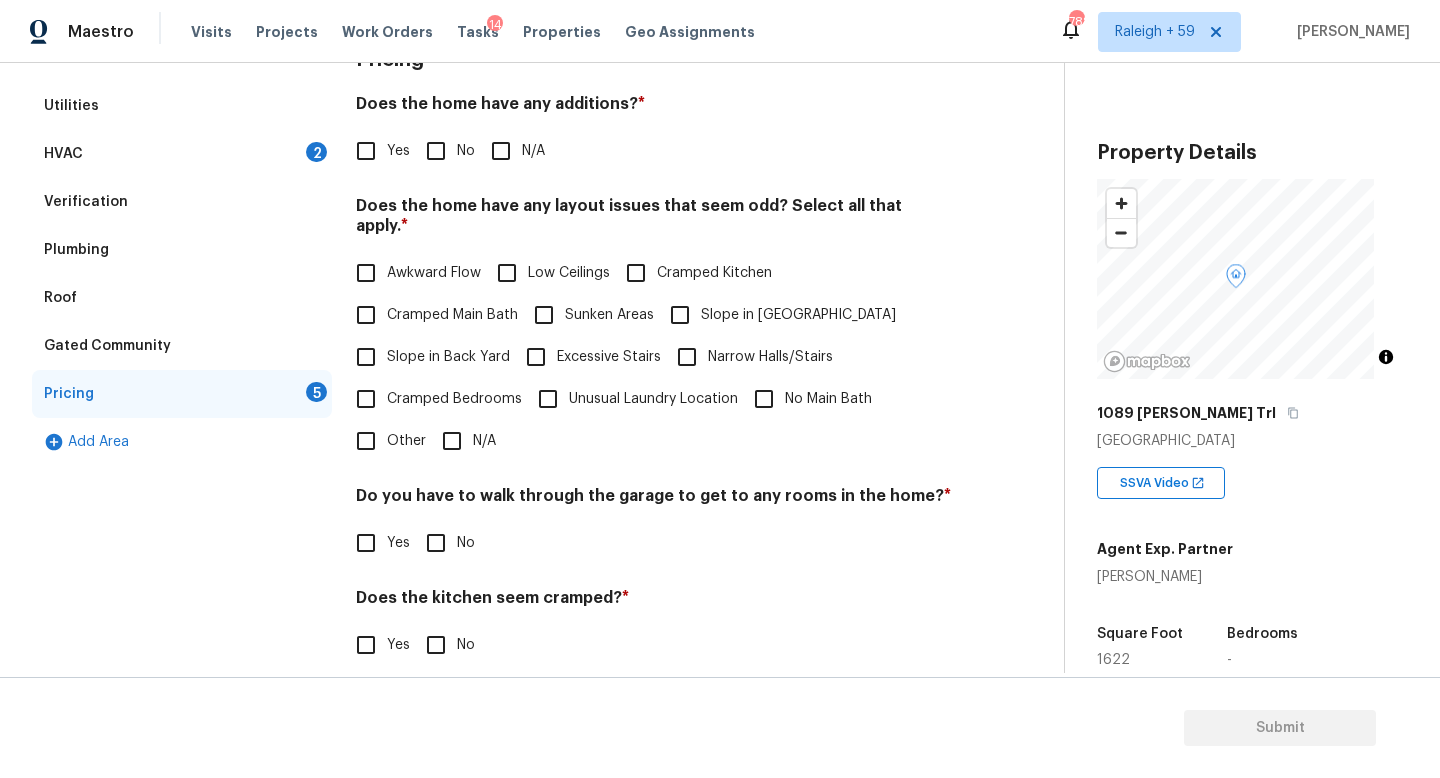 click on "No" at bounding box center (466, 151) 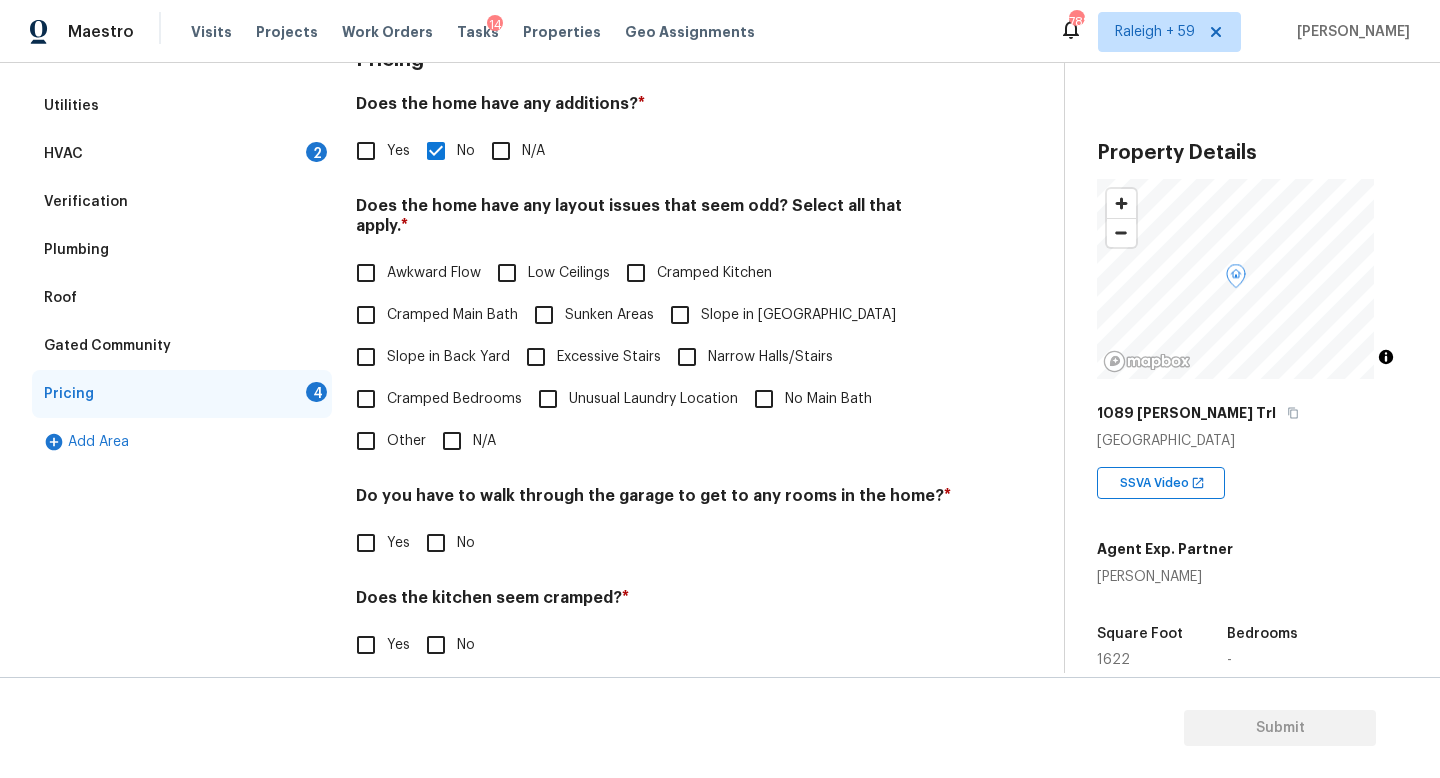 drag, startPoint x: 468, startPoint y: 483, endPoint x: 470, endPoint y: 461, distance: 22.090721 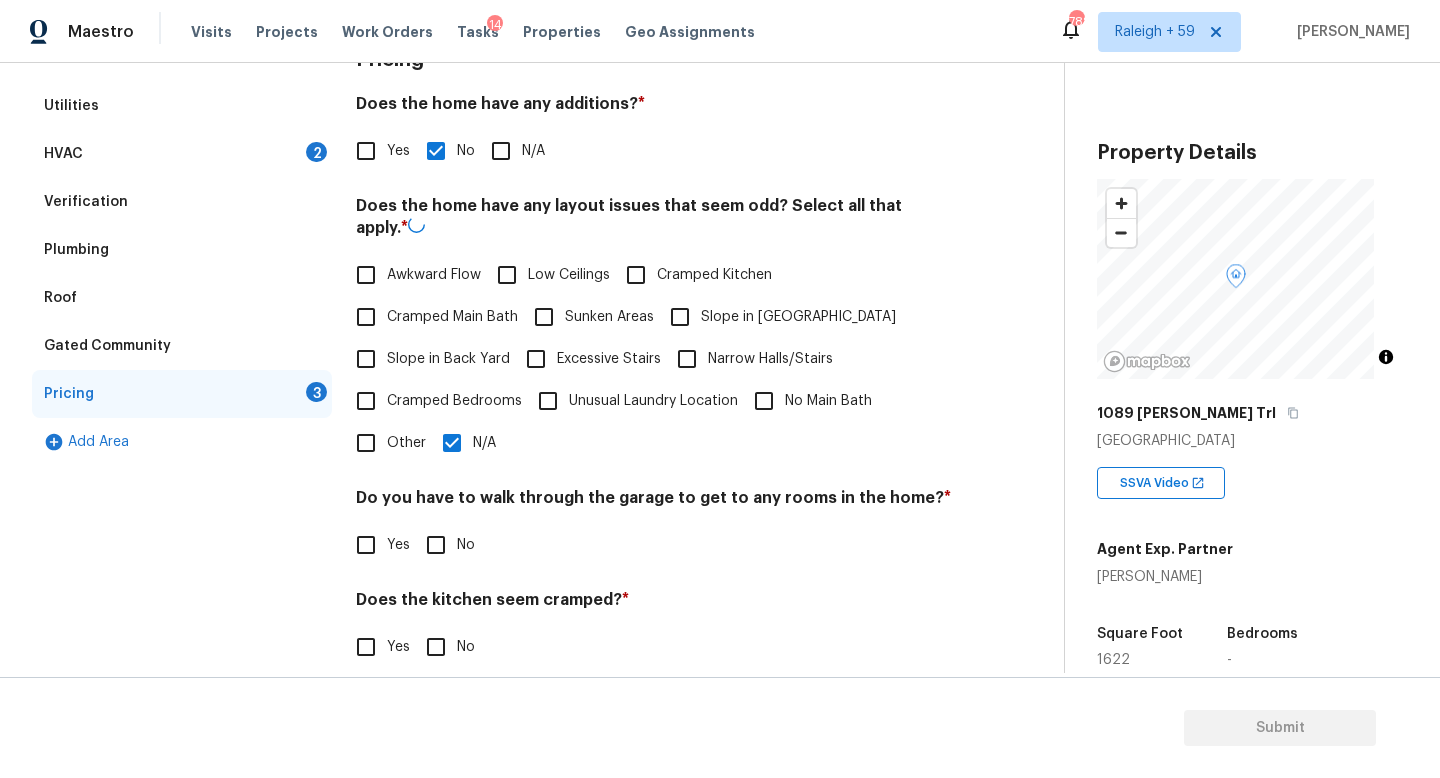 click on "Do you have to walk through the garage to get to any rooms in the home?  * Yes No" at bounding box center [654, 527] 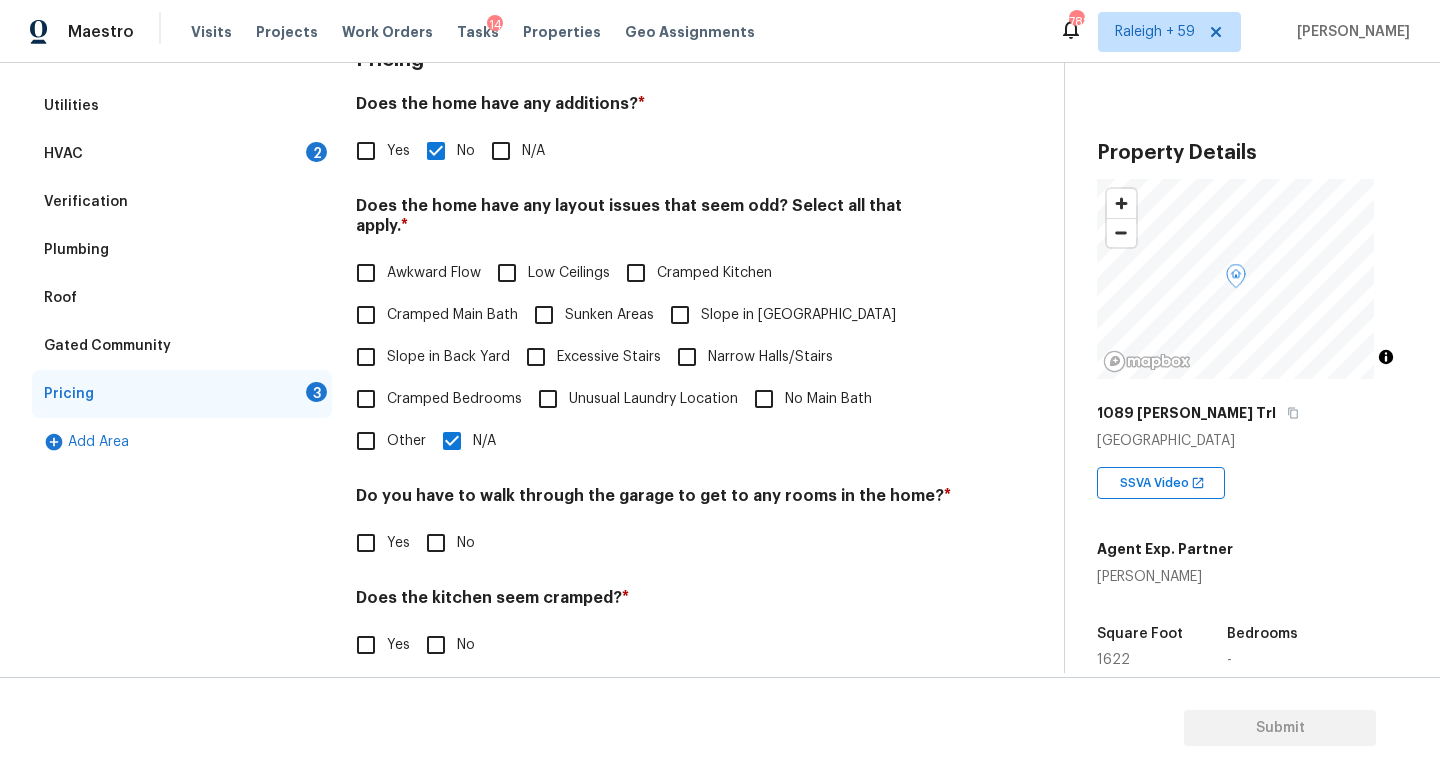 click on "Does the kitchen seem cramped?  * Yes No" at bounding box center [654, 627] 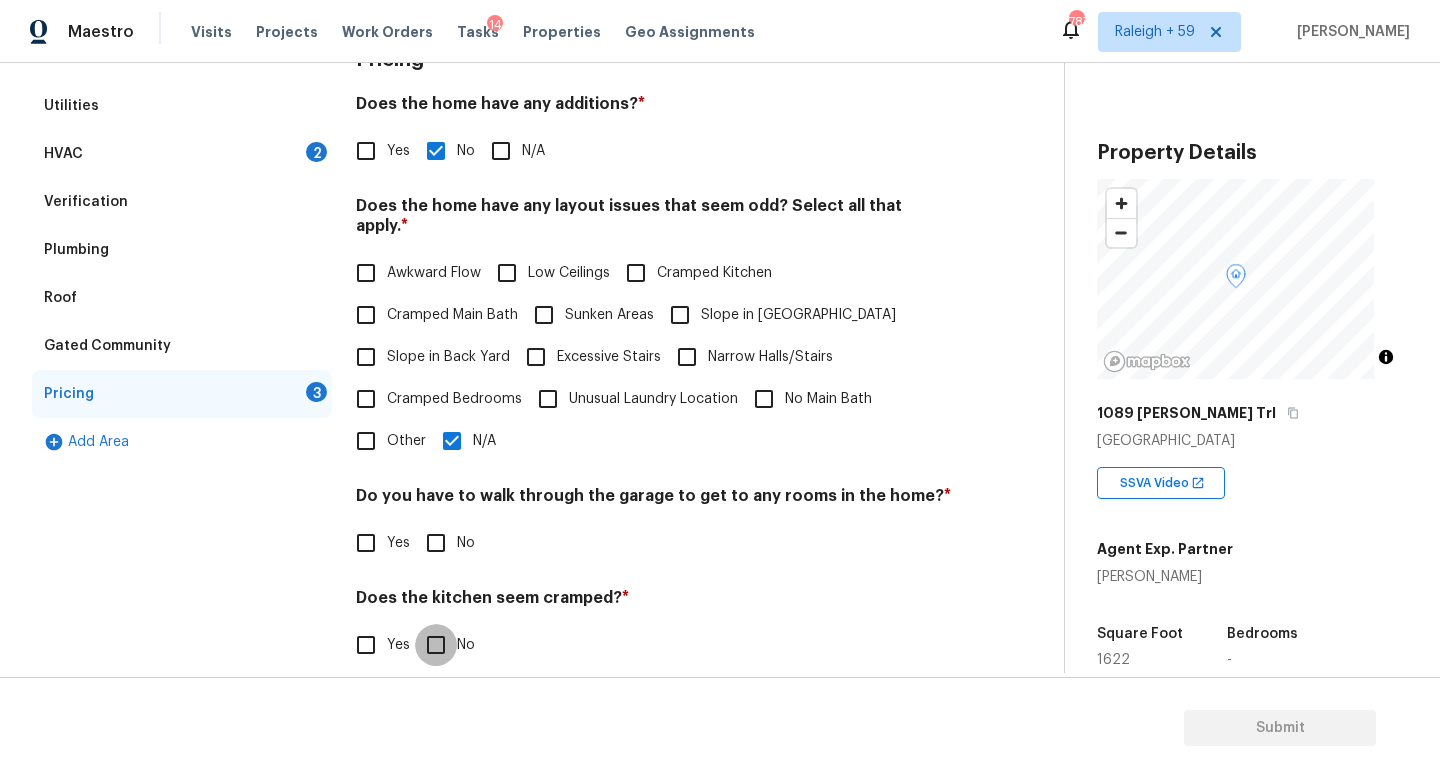 click on "No" at bounding box center (436, 645) 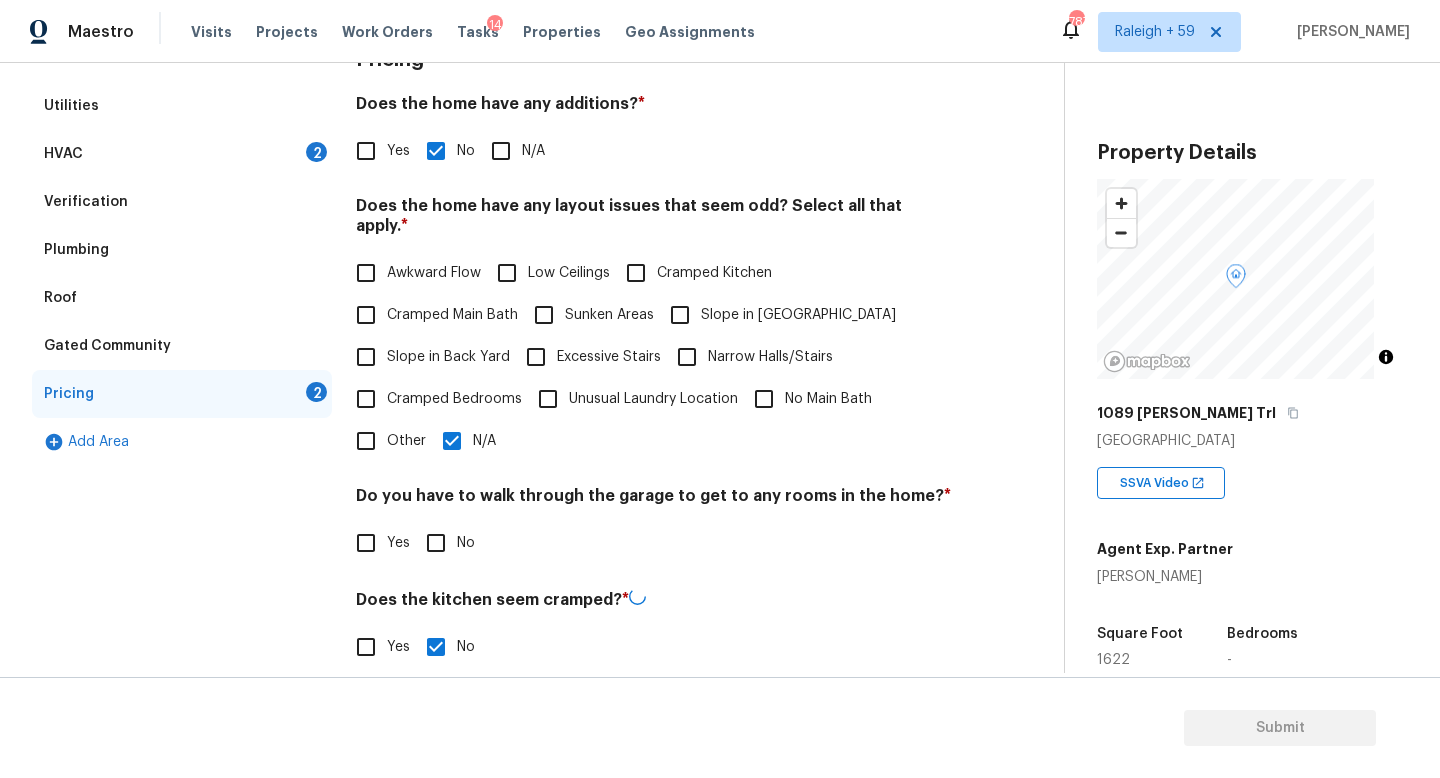 click on "No" at bounding box center (436, 543) 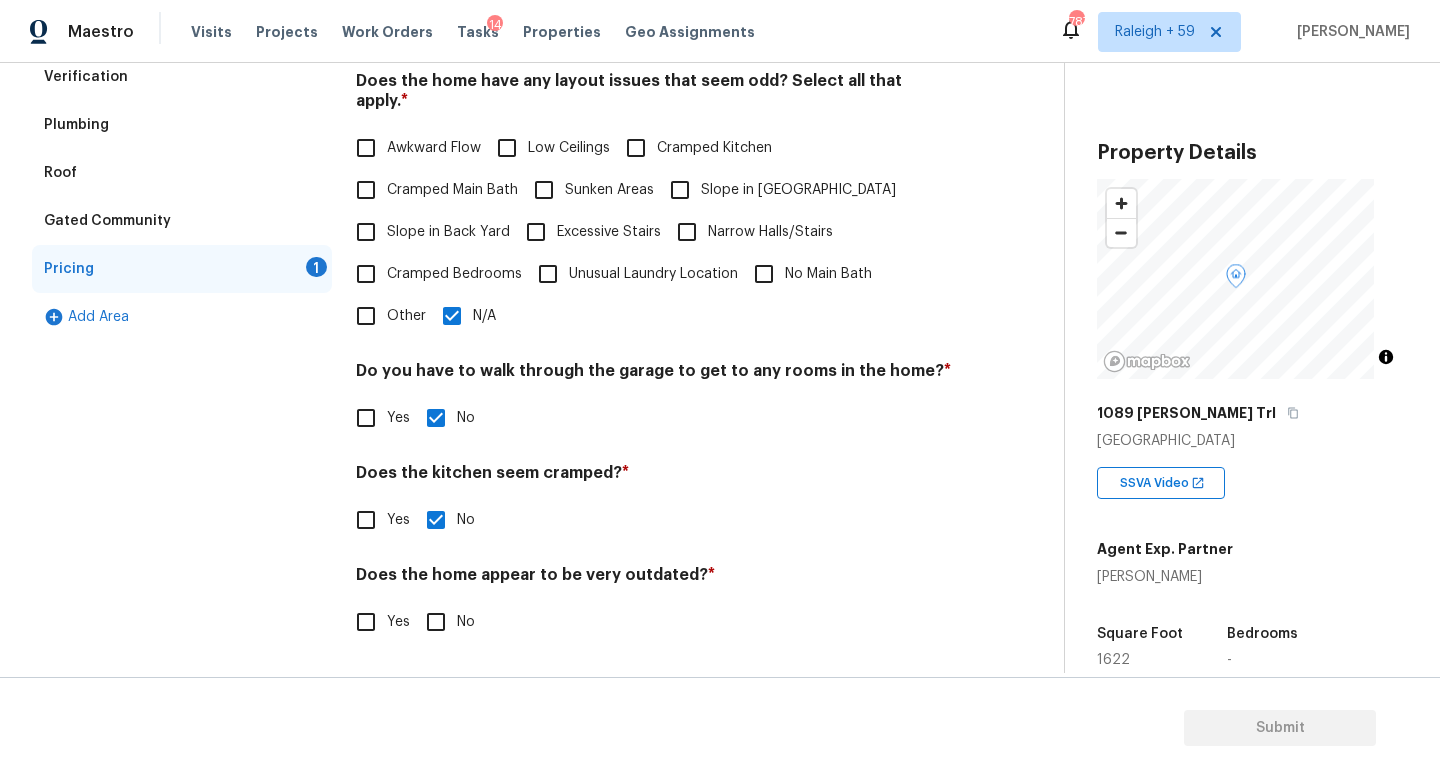 scroll, scrollTop: 457, scrollLeft: 0, axis: vertical 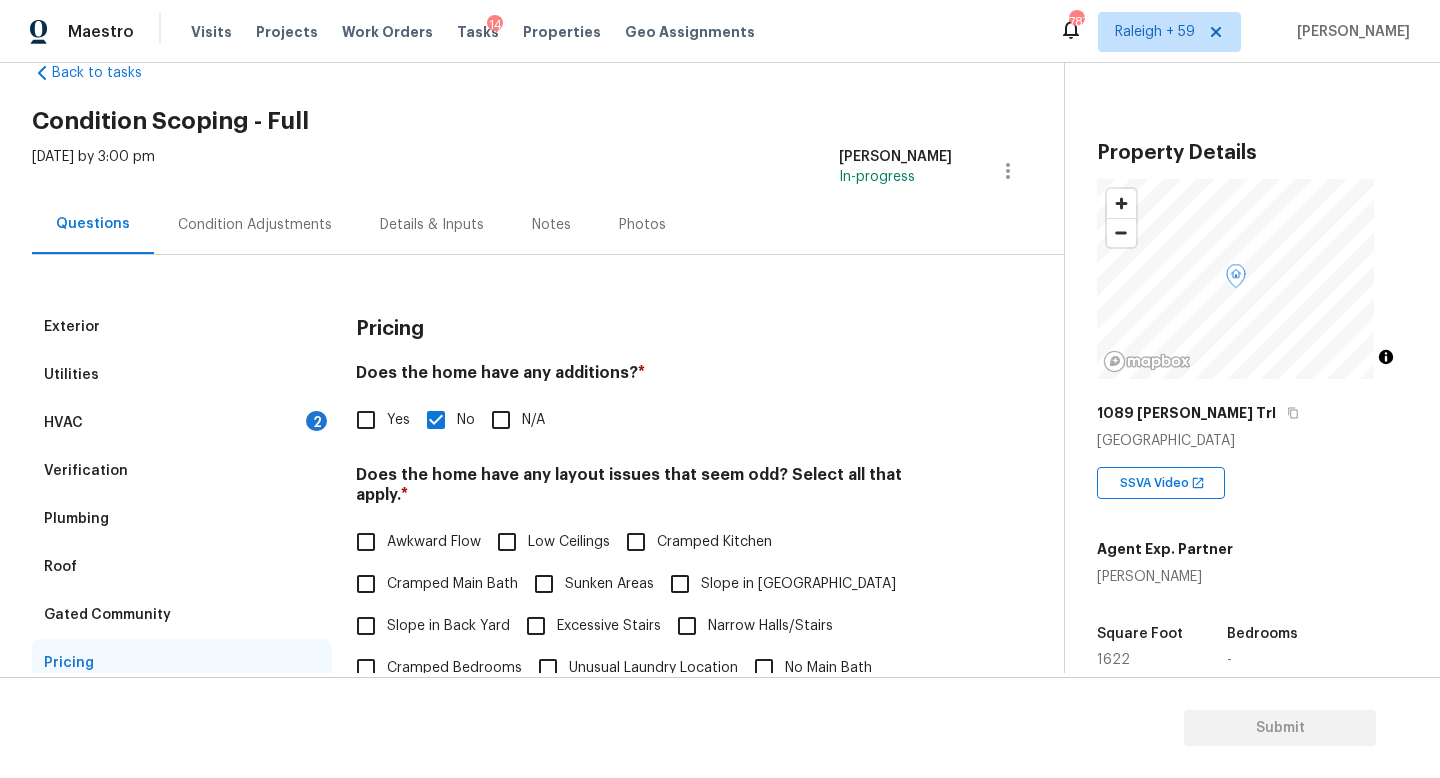click on "Verification" at bounding box center (182, 471) 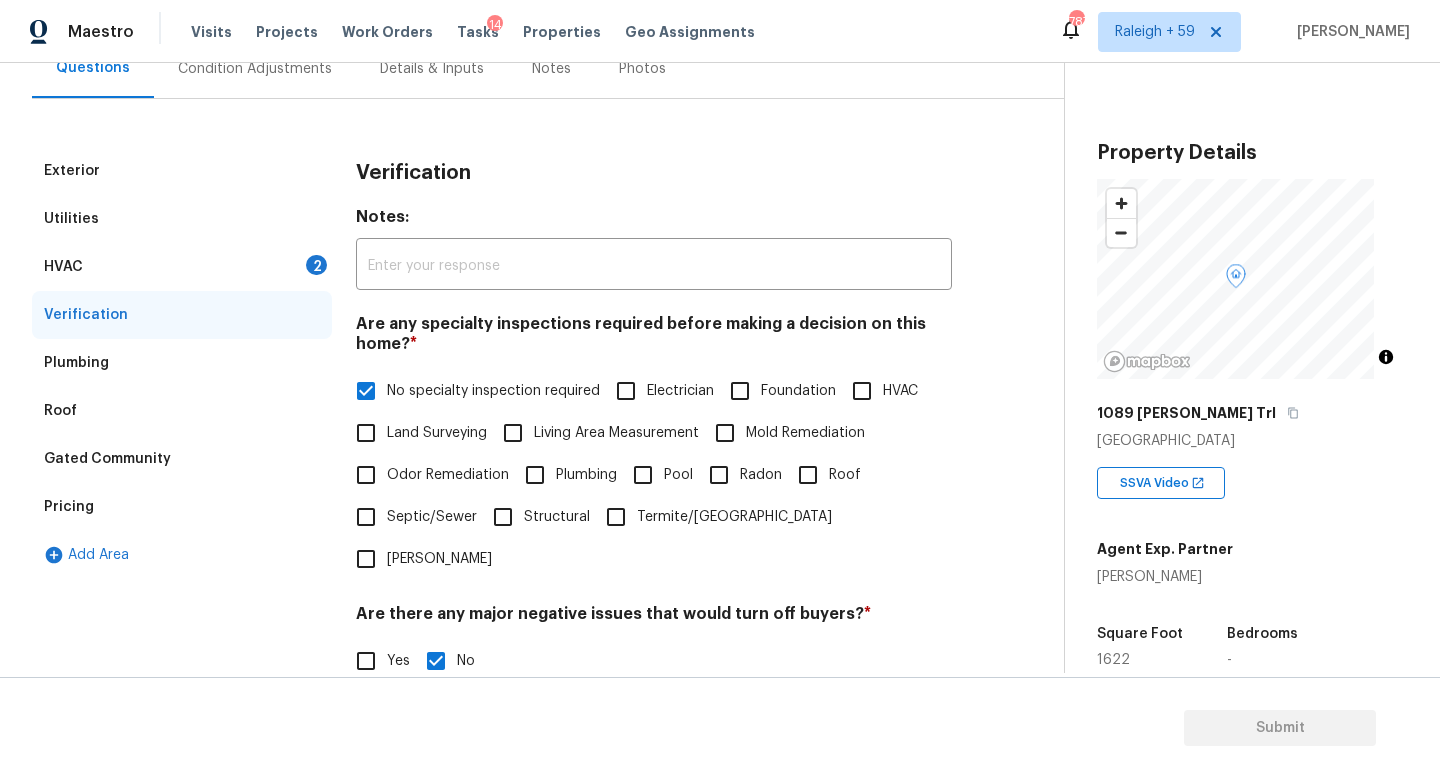 scroll, scrollTop: 438, scrollLeft: 0, axis: vertical 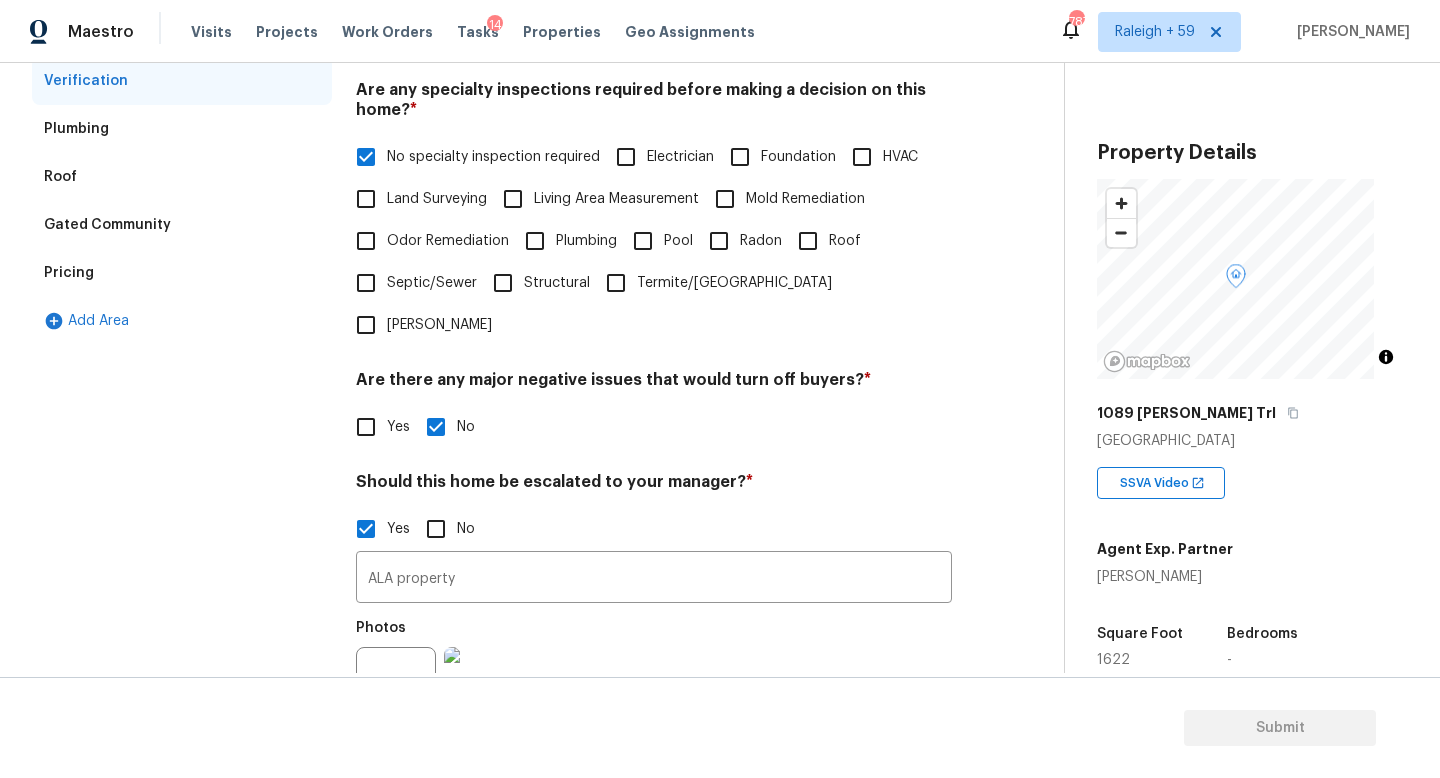 click on "Roof" at bounding box center [808, 241] 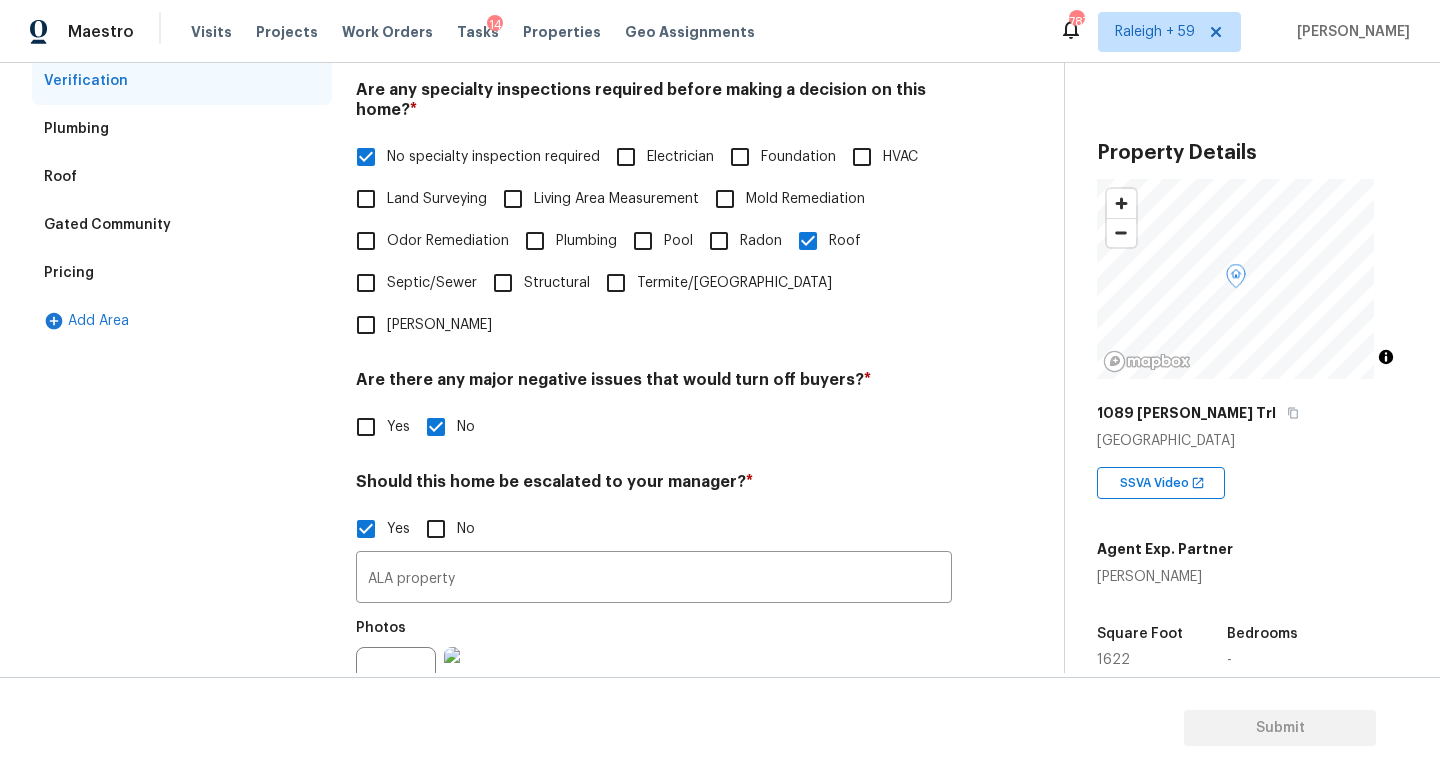 click on "Foundation" at bounding box center [740, 157] 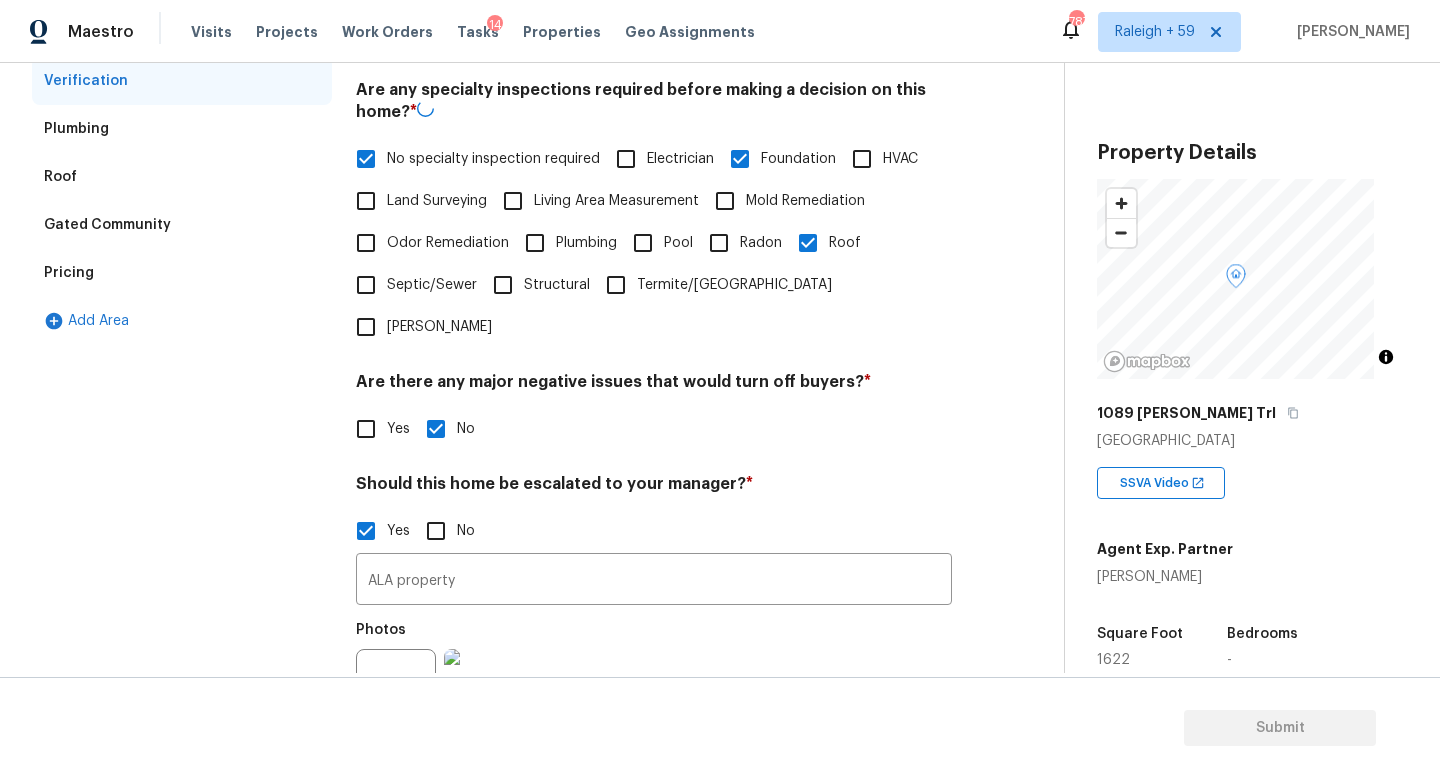 click on "No specialty inspection required" at bounding box center (493, 159) 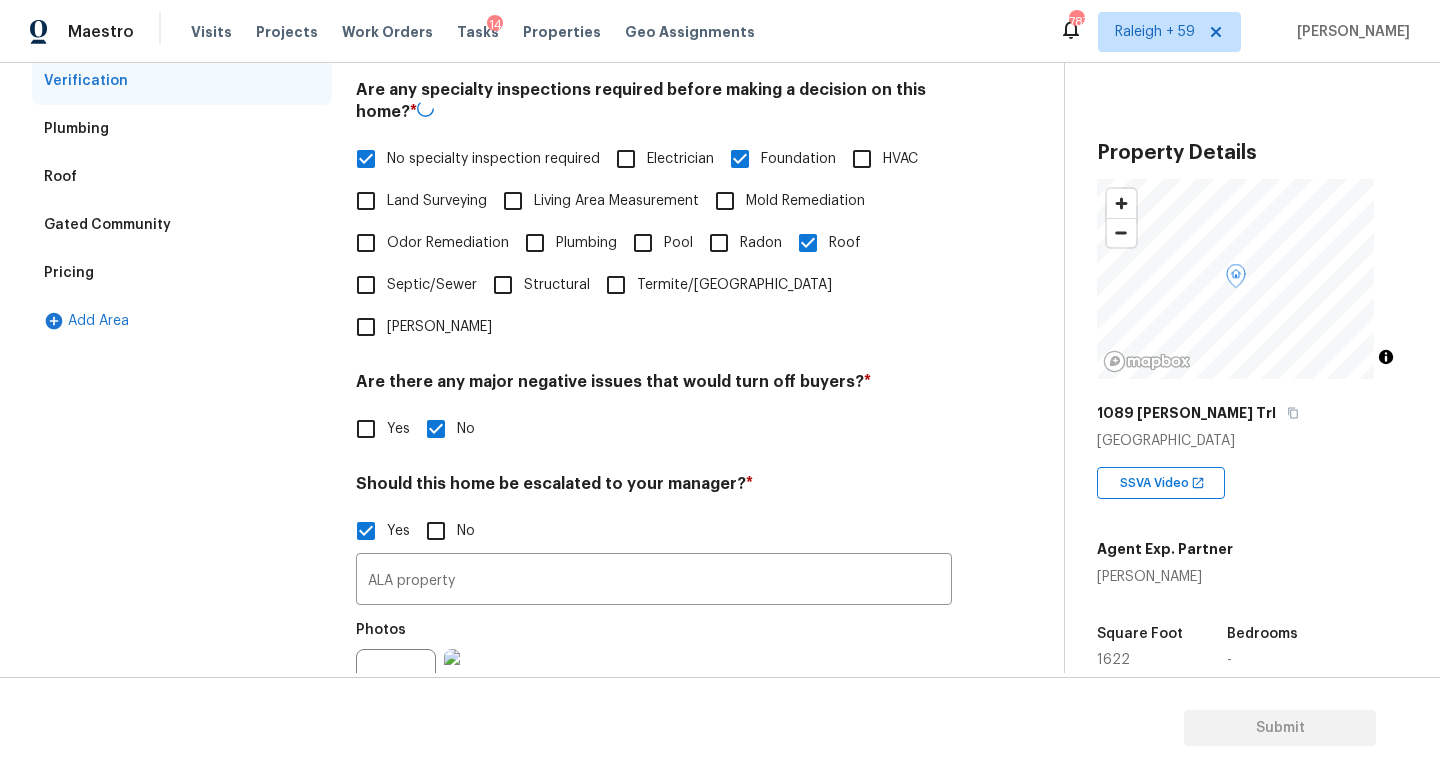 click on "No specialty inspection required" at bounding box center (366, 159) 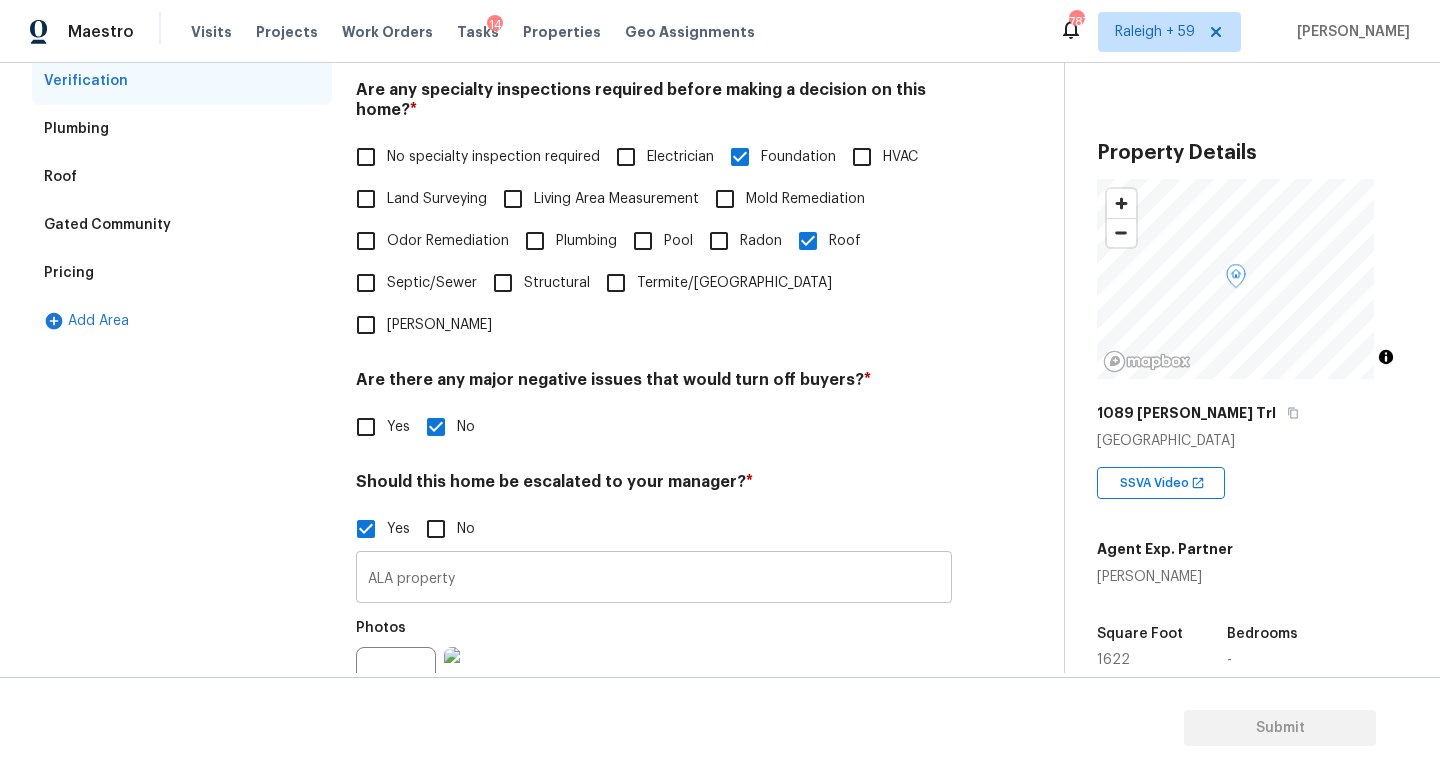 click on "ALA property" at bounding box center [654, 579] 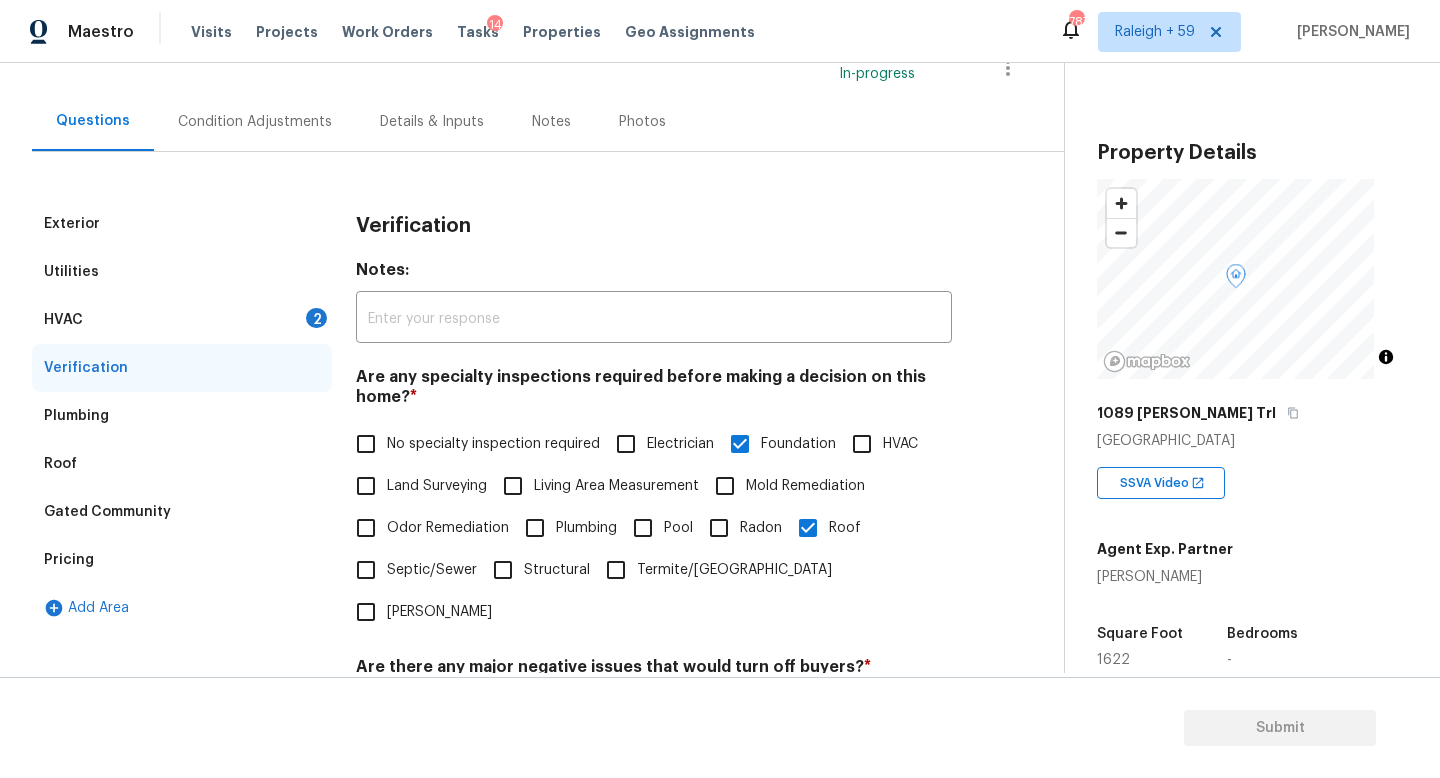 scroll, scrollTop: 0, scrollLeft: 0, axis: both 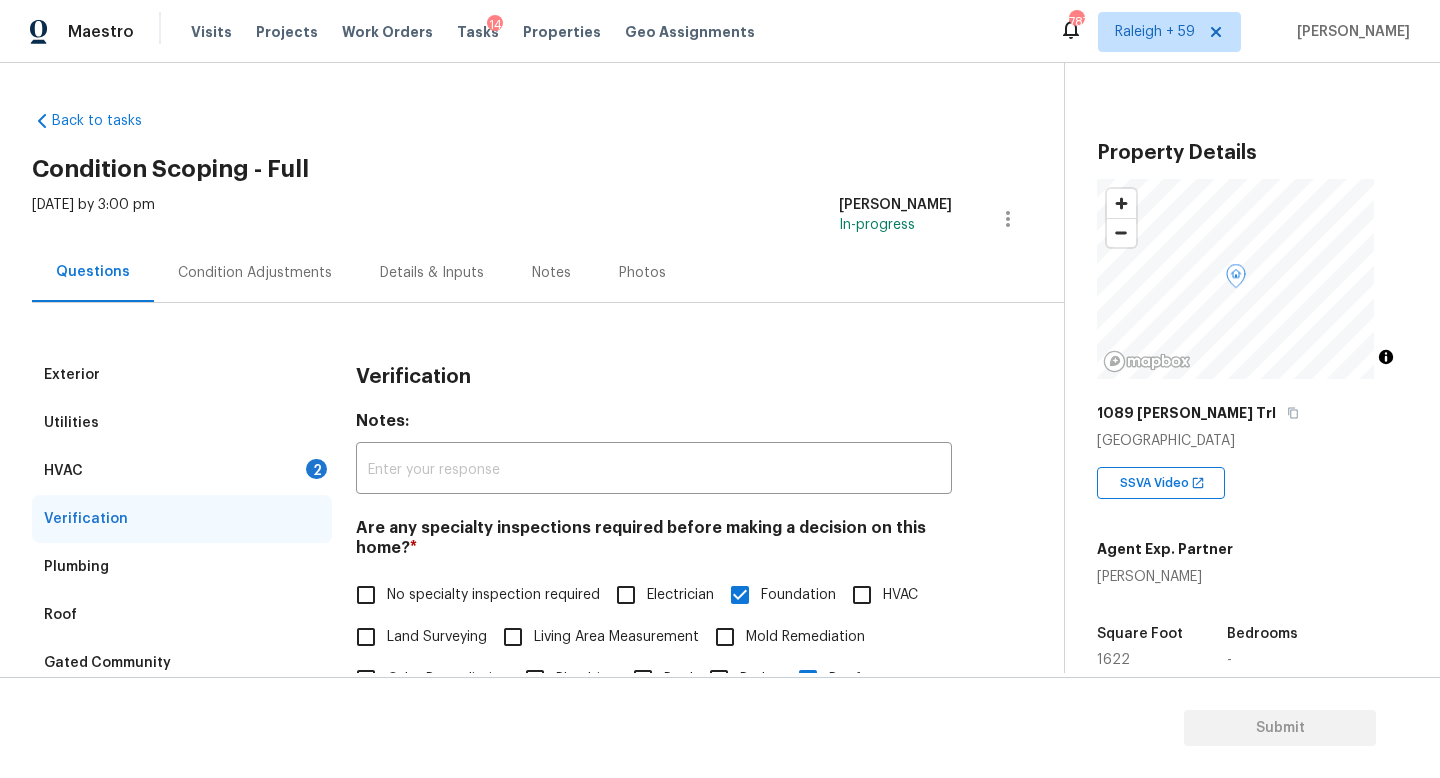 type on "ALA property. Roof, foundation are in fair condition." 